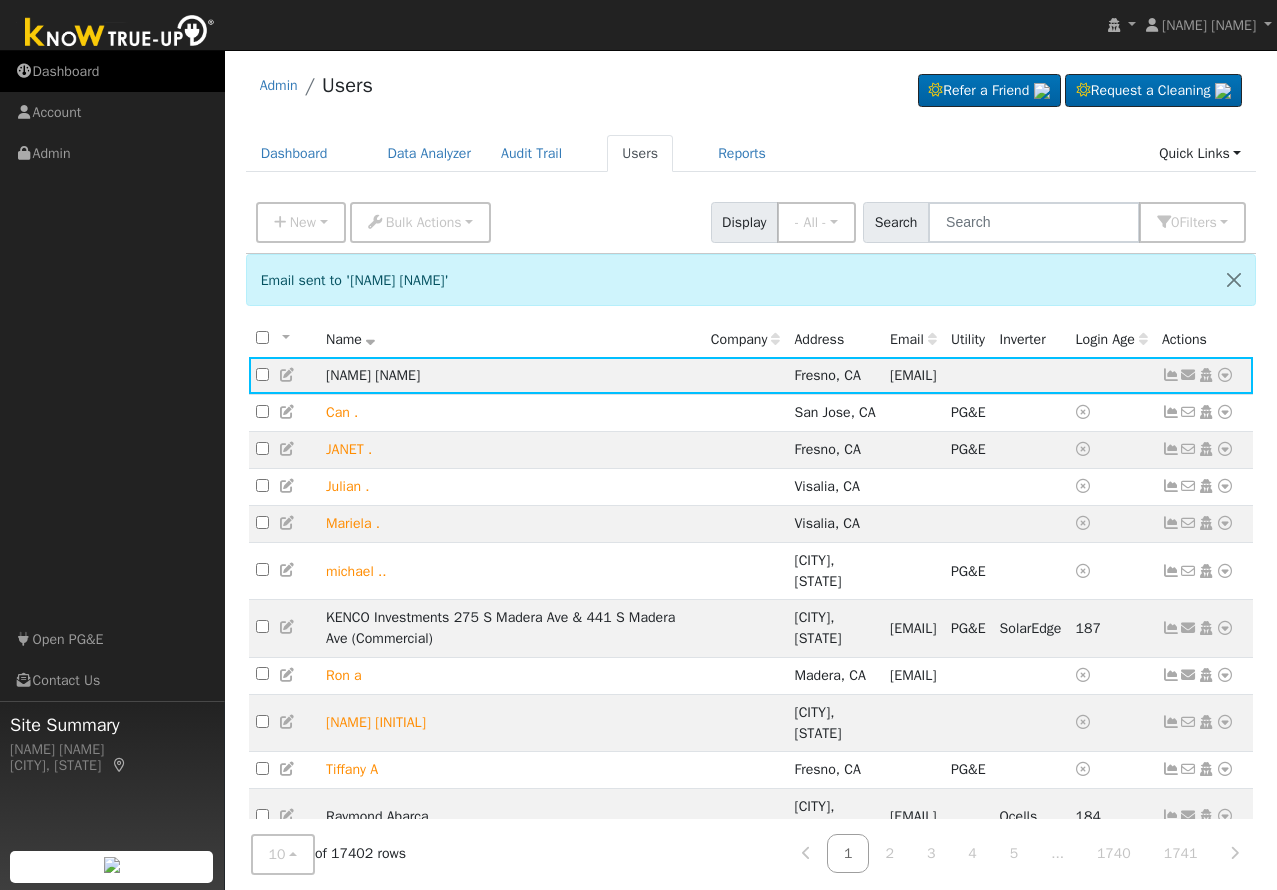 scroll, scrollTop: 0, scrollLeft: 0, axis: both 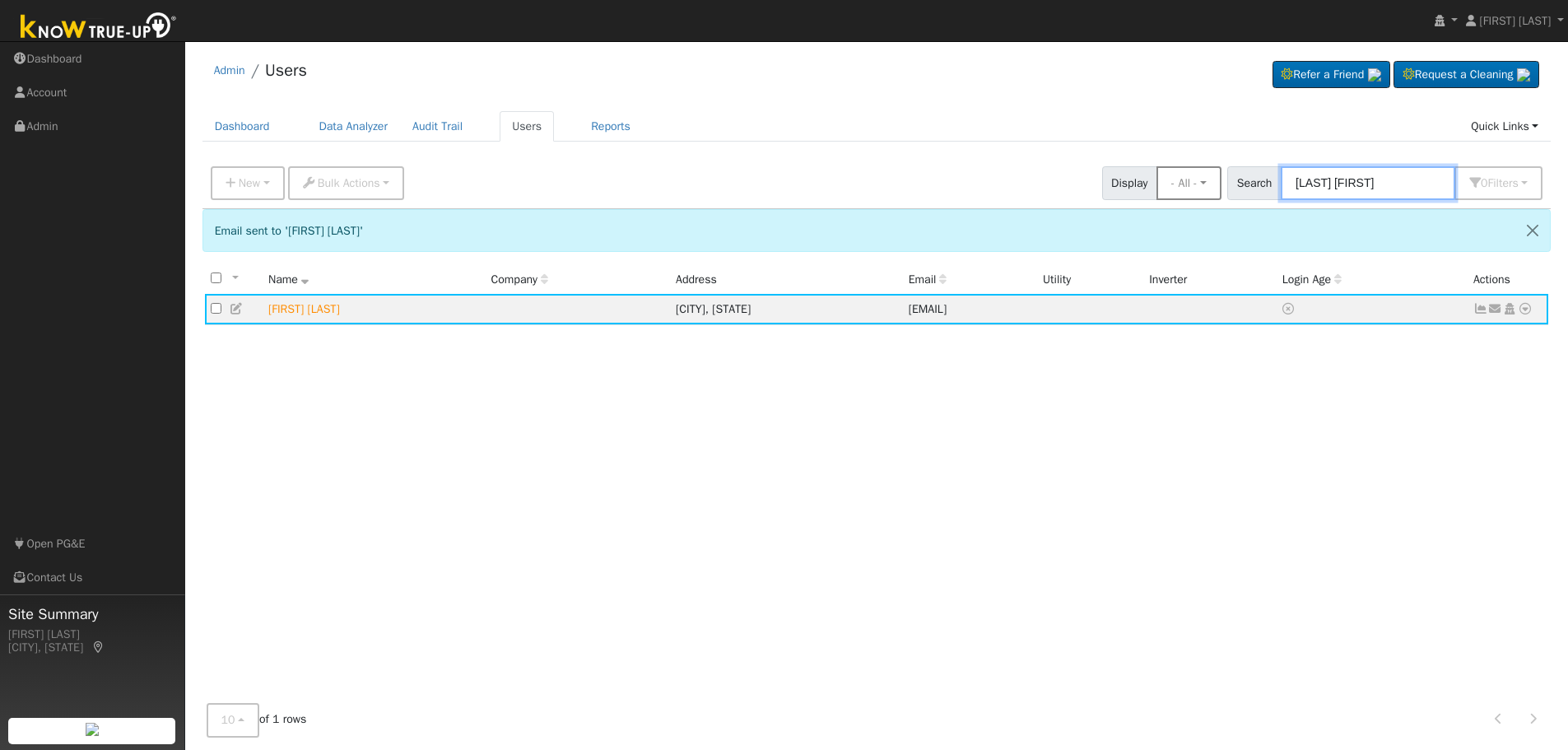 drag, startPoint x: 1387, startPoint y: 184, endPoint x: 1214, endPoint y: 183, distance: 173.00289 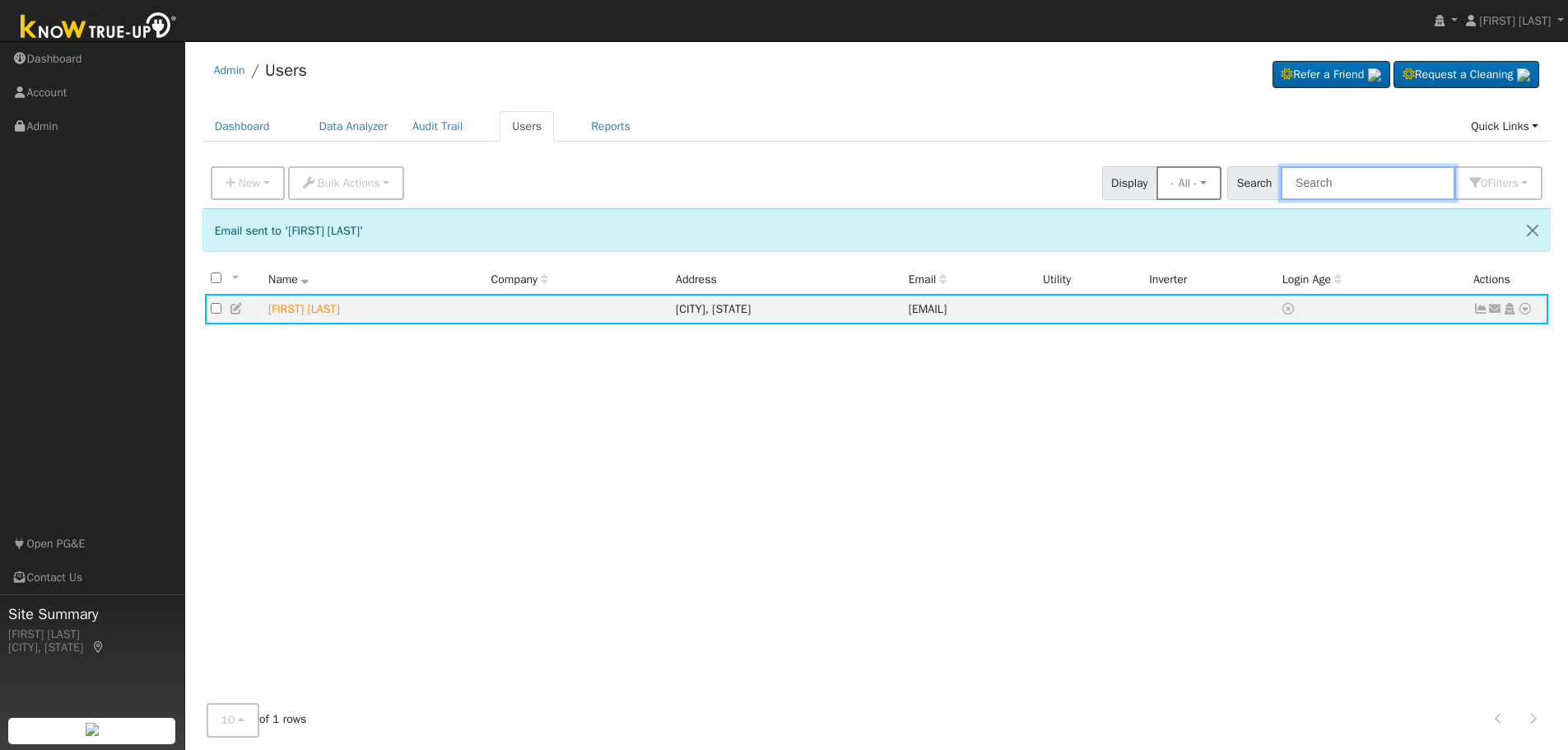 paste on "Thelma Schulze" 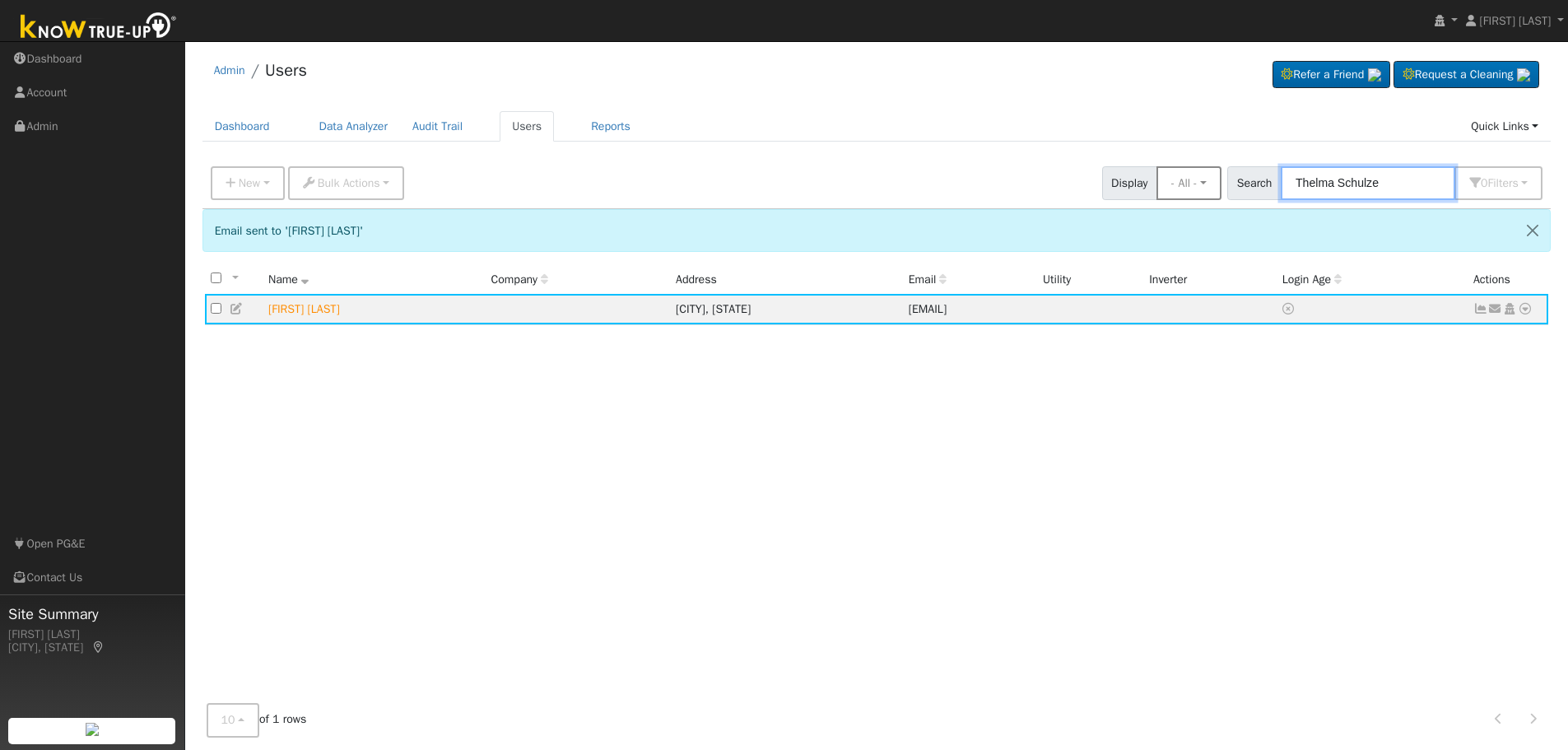 type on "Thelma Schulze" 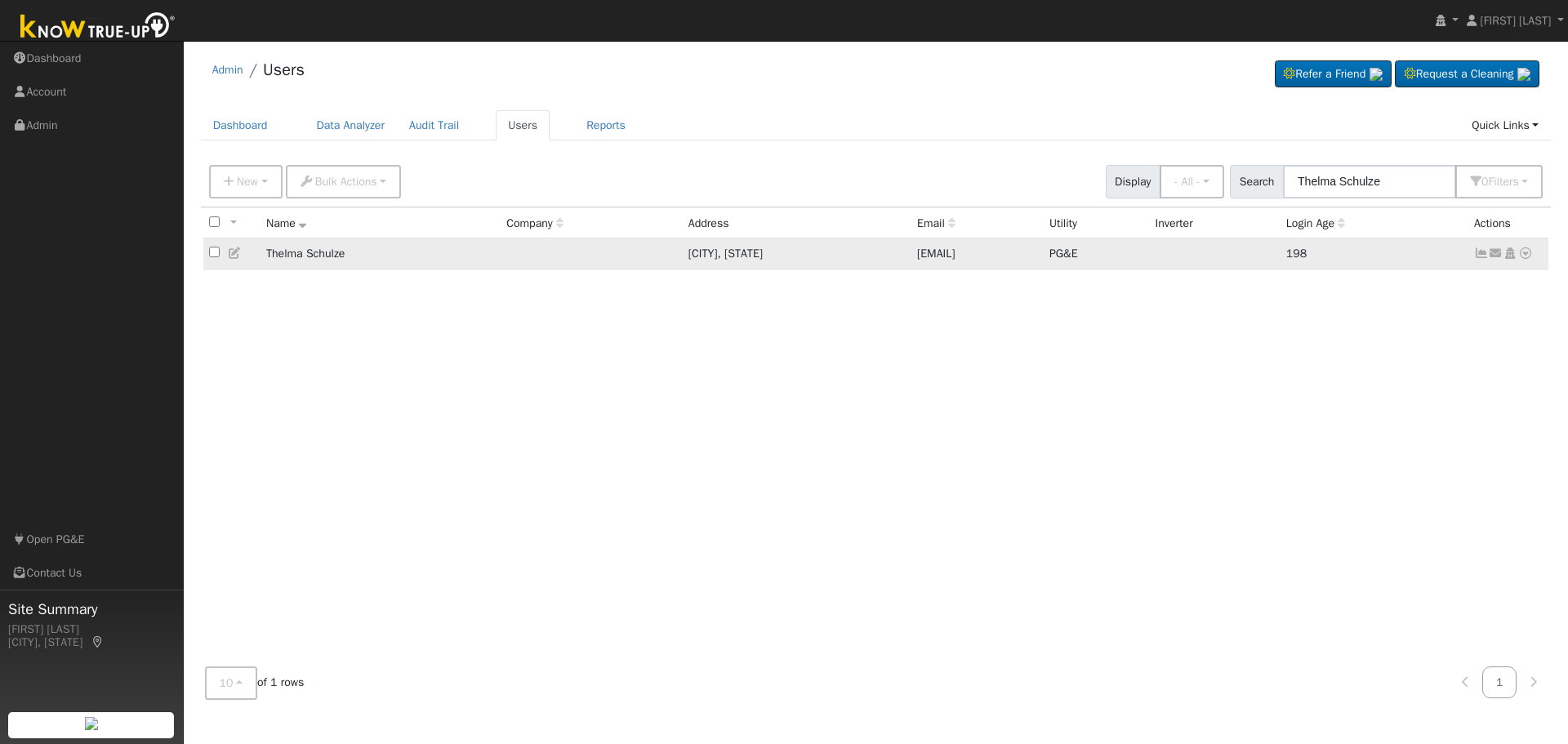 click at bounding box center [1526, 253] 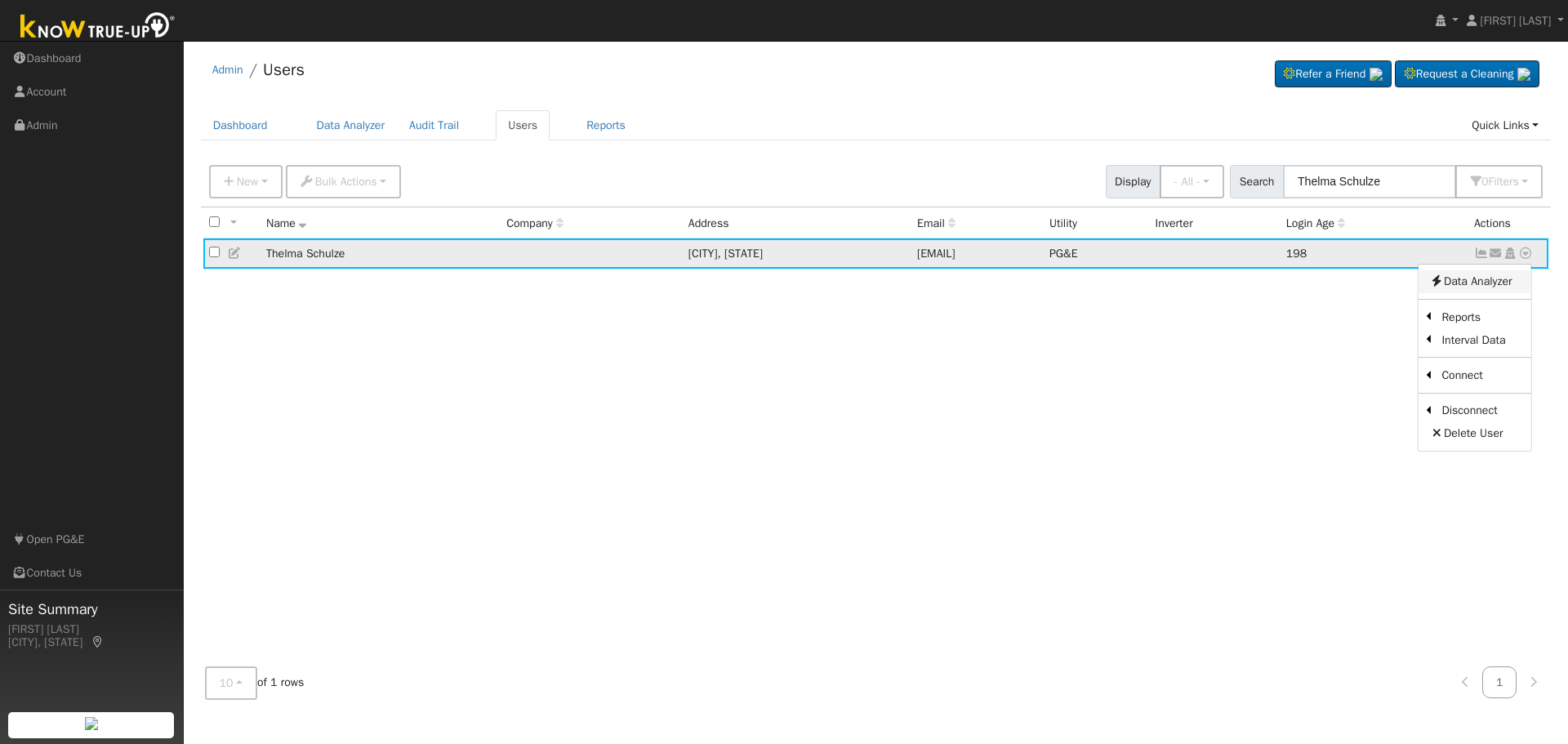 click on "Data Analyzer" at bounding box center [1474, 282] 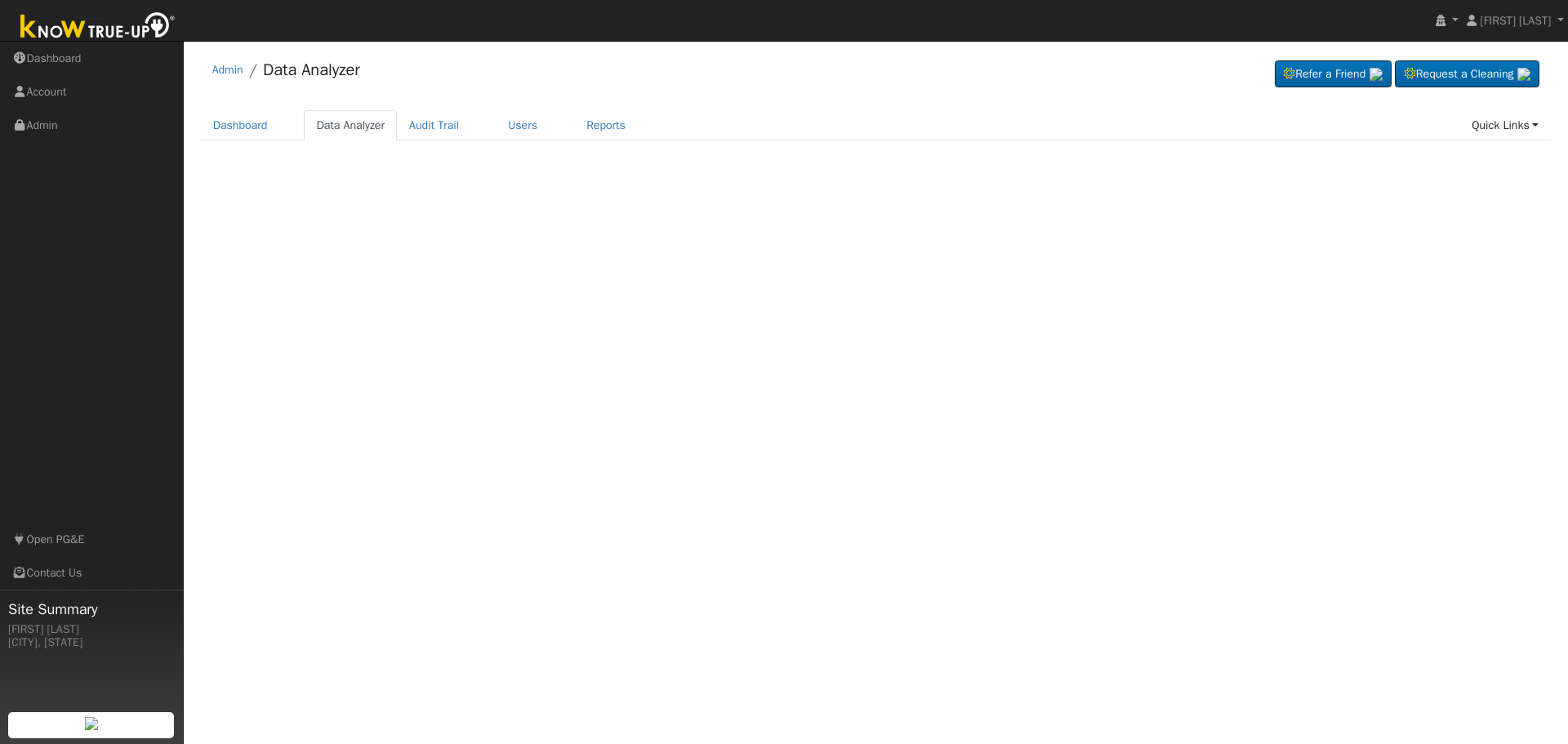 scroll, scrollTop: 0, scrollLeft: 0, axis: both 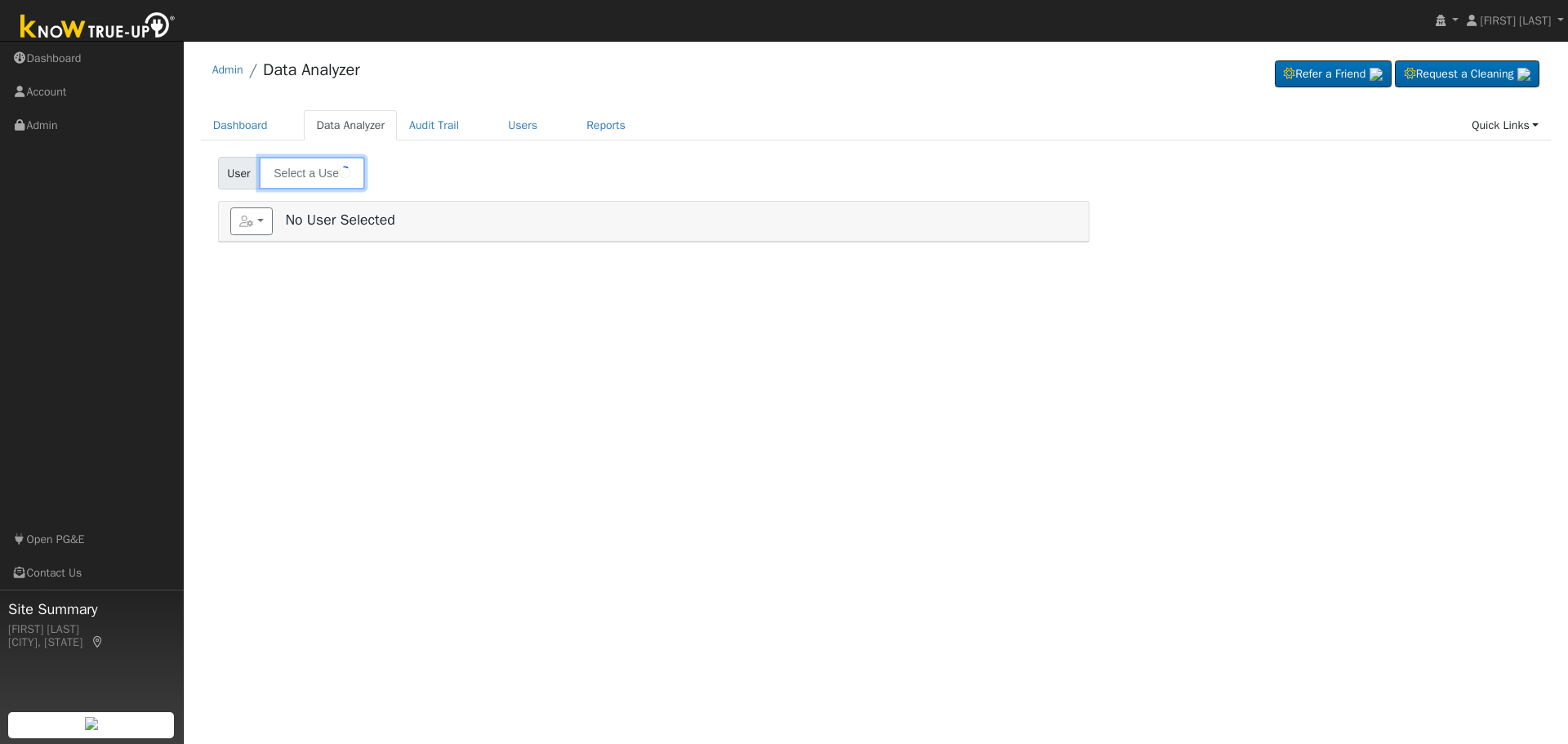 type on "Thelma Schulze" 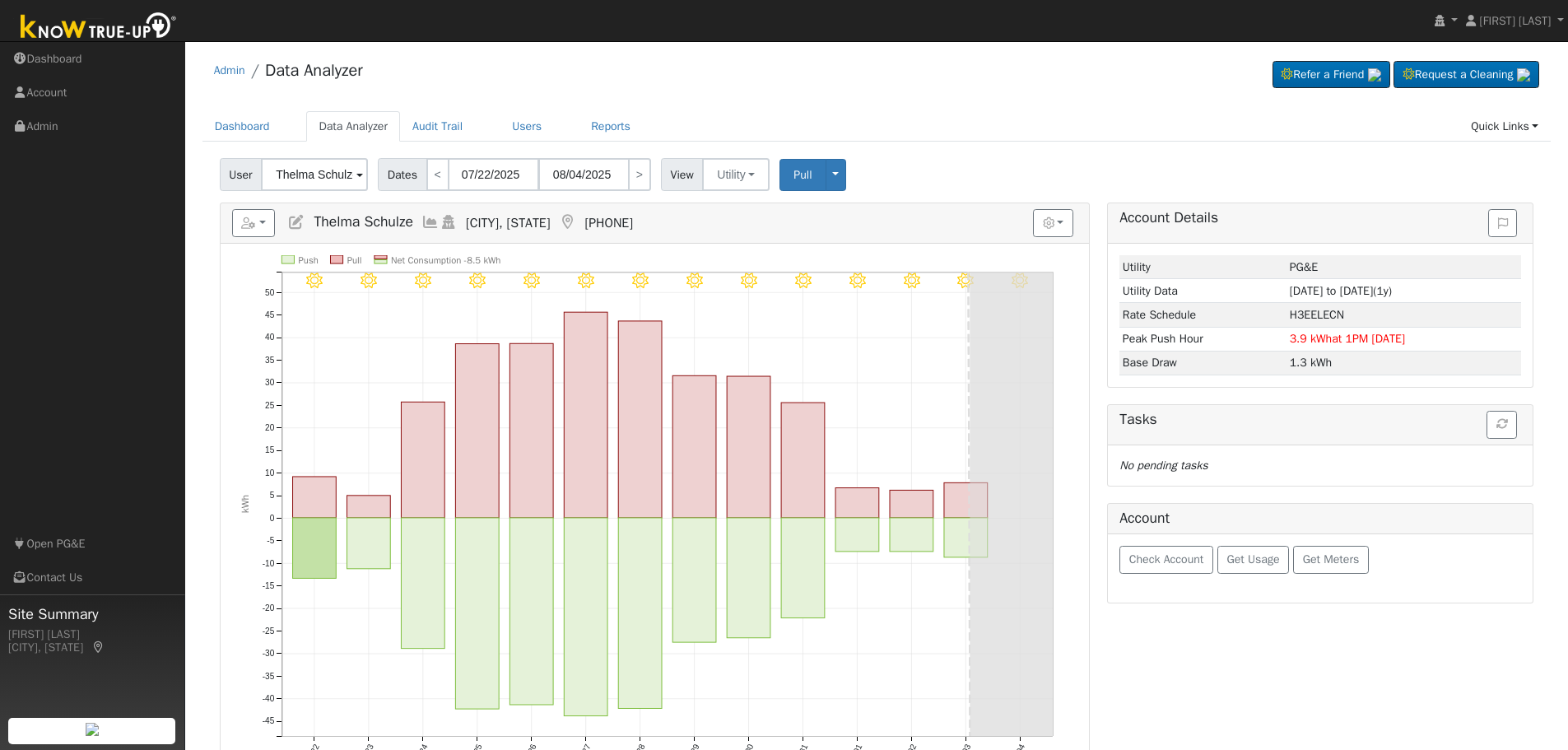 click at bounding box center (430, 222) 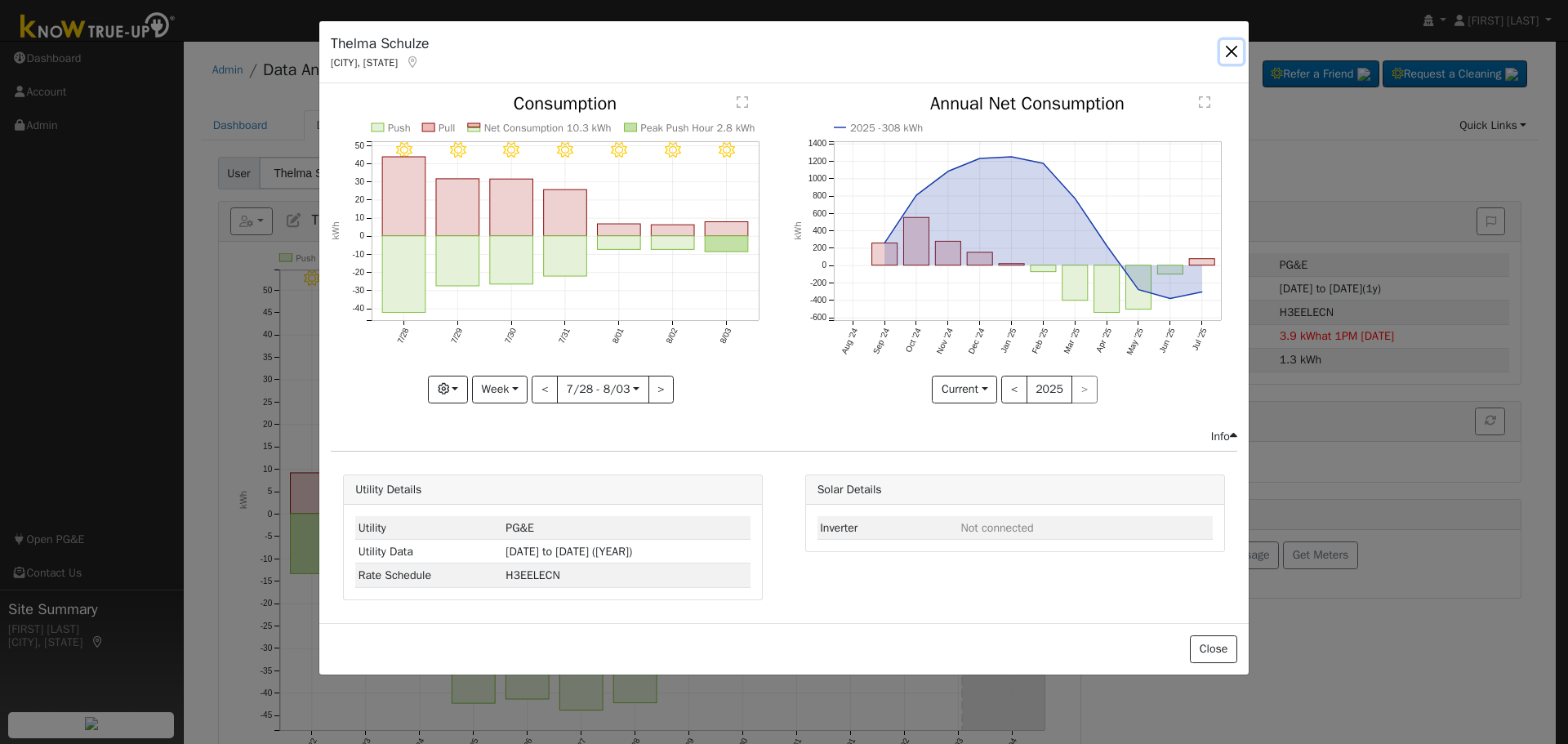 click at bounding box center (1232, 51) 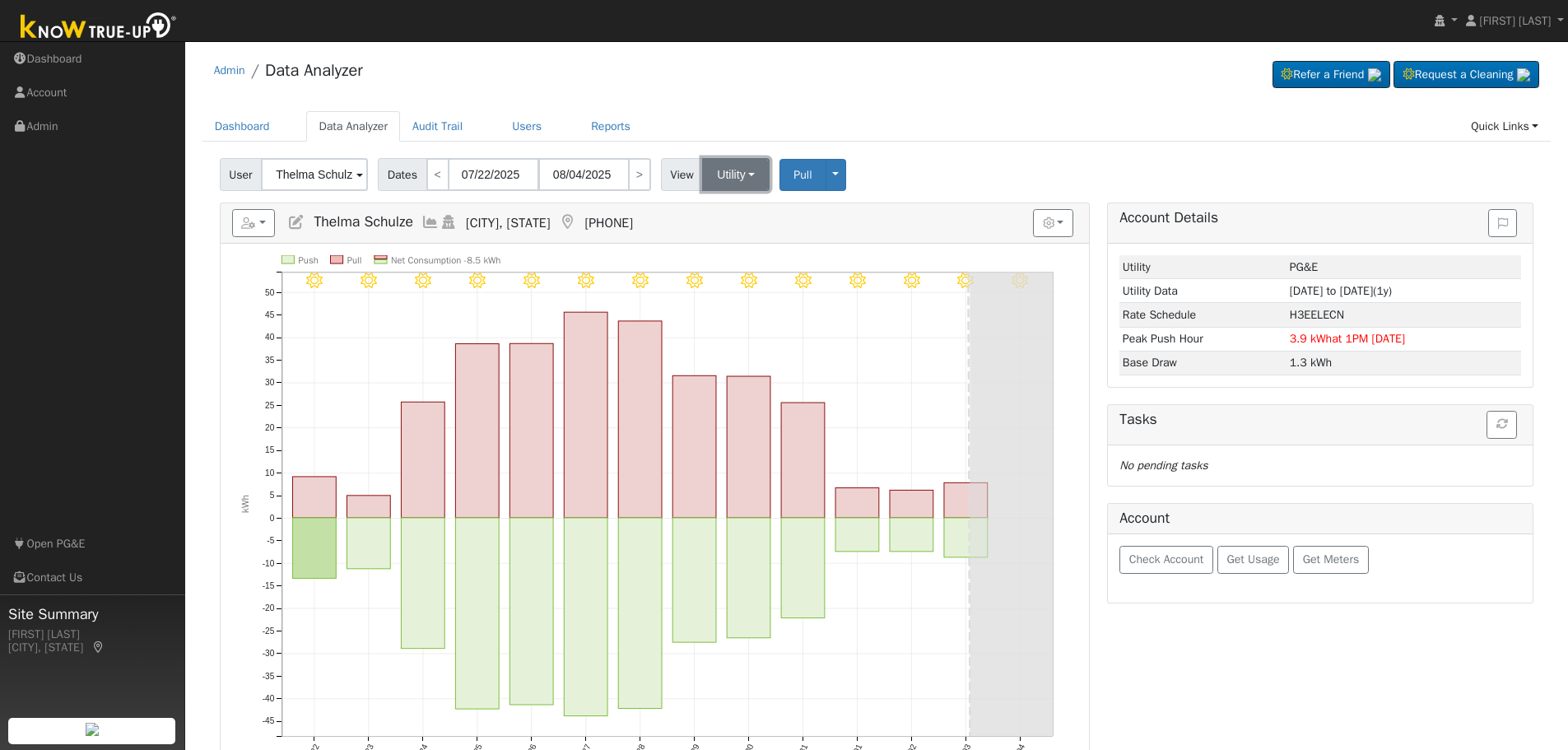 click on "Utility" at bounding box center [736, 175] 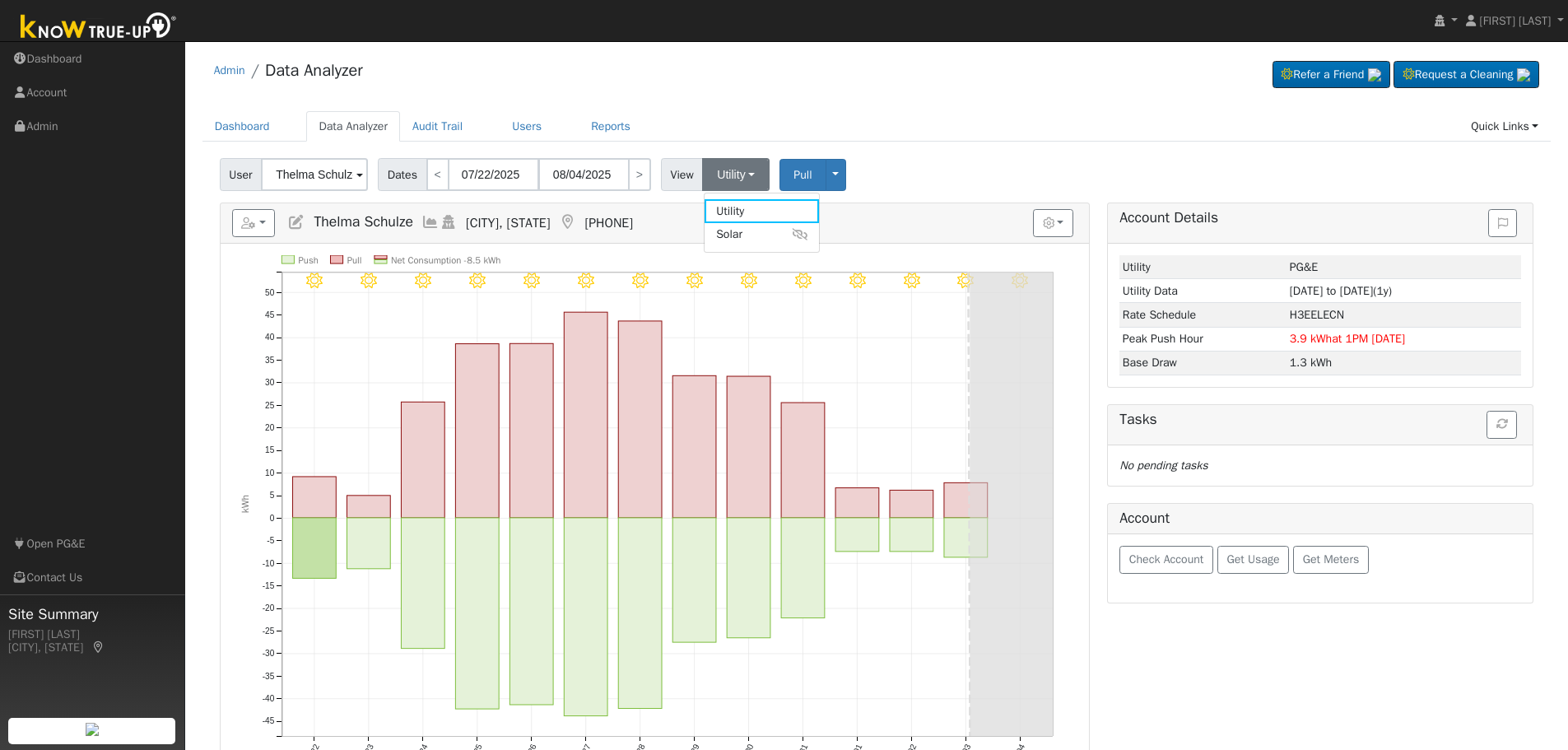 click on "Dashboard
Data Analyzer
Audit Trail
Users
Reports
Quick Links
Quick Add
Quick Connect
Run a Scenario Report
Upload a Utility CSV
Help Center
Go to
Dashboard
Data Analyzer
Audit Trail
Users
Reports
Quick Links
Quick Add
Quick Connect
Run a Scenario Report
Upload a Utility CSV" at bounding box center [877, 134] 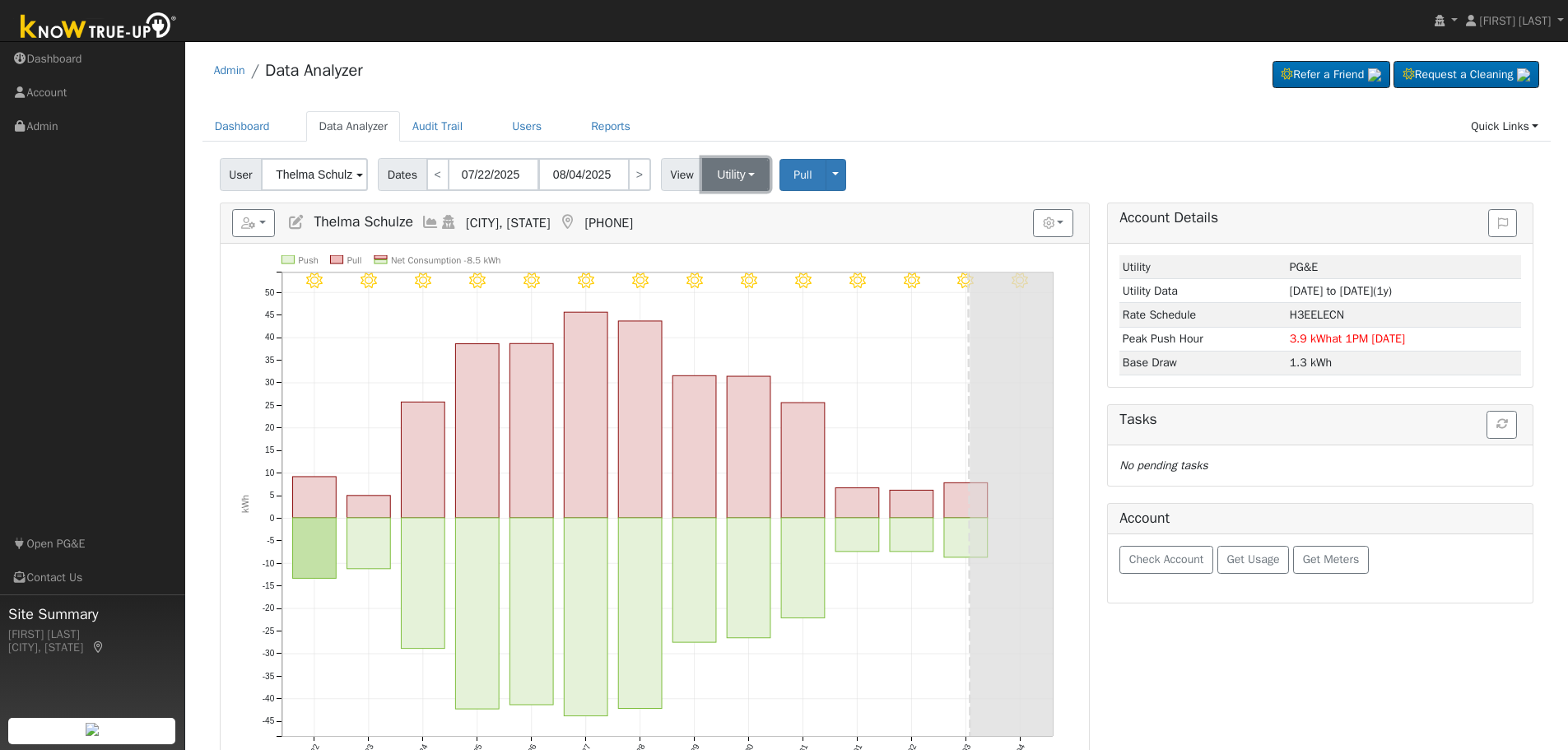 click on "Utility" at bounding box center (736, 175) 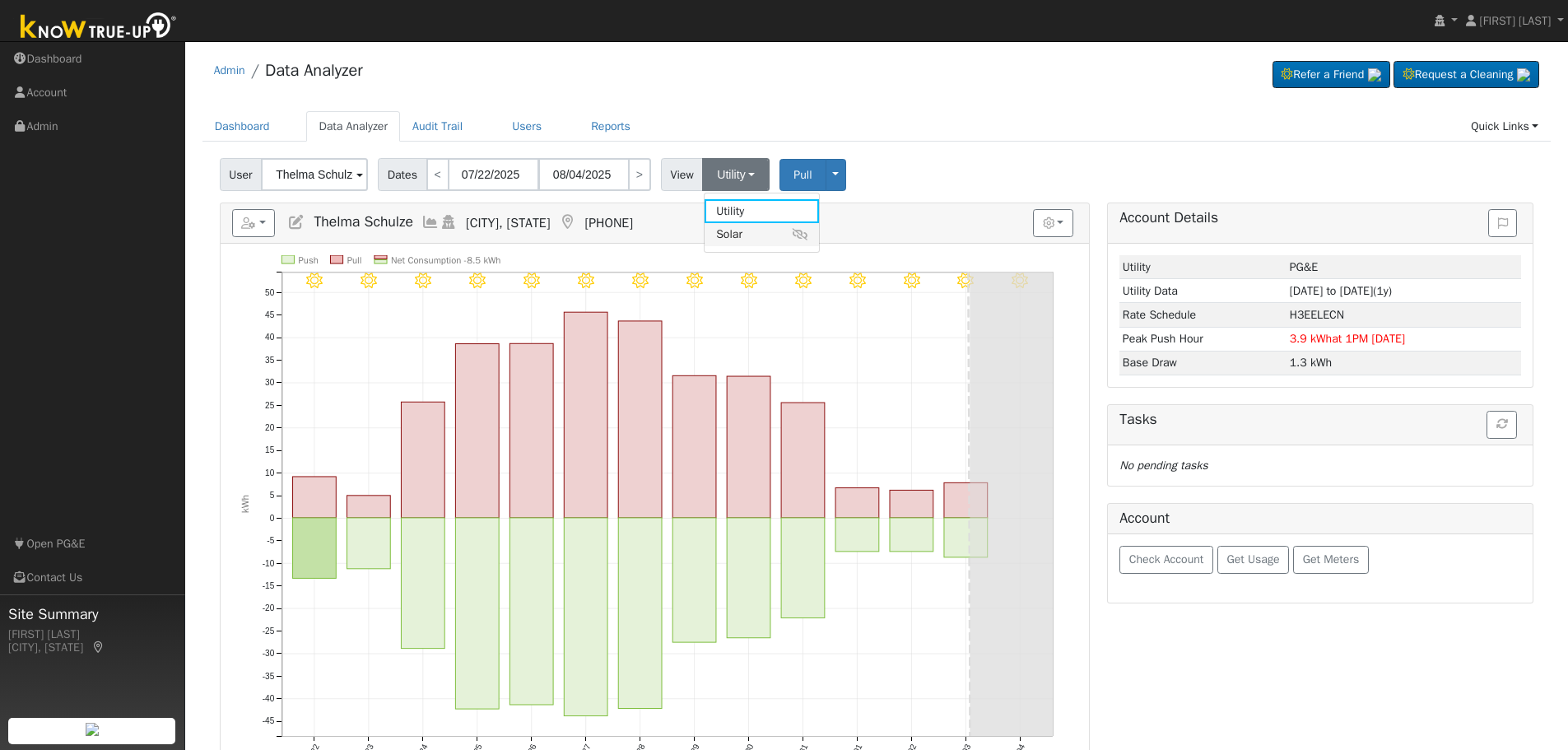 click on "Solar" at bounding box center (761, 235) 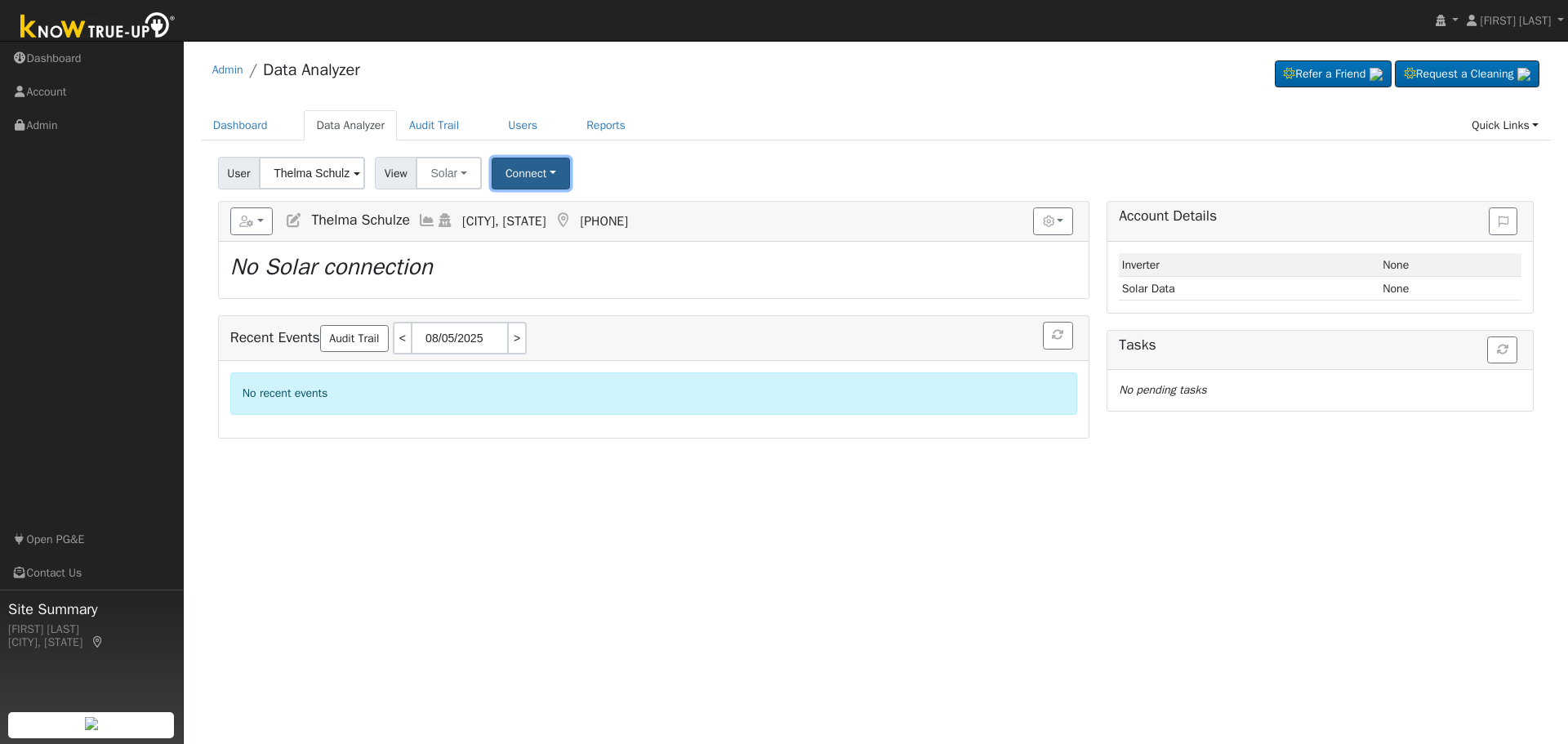click on "Connect" at bounding box center (531, 173) 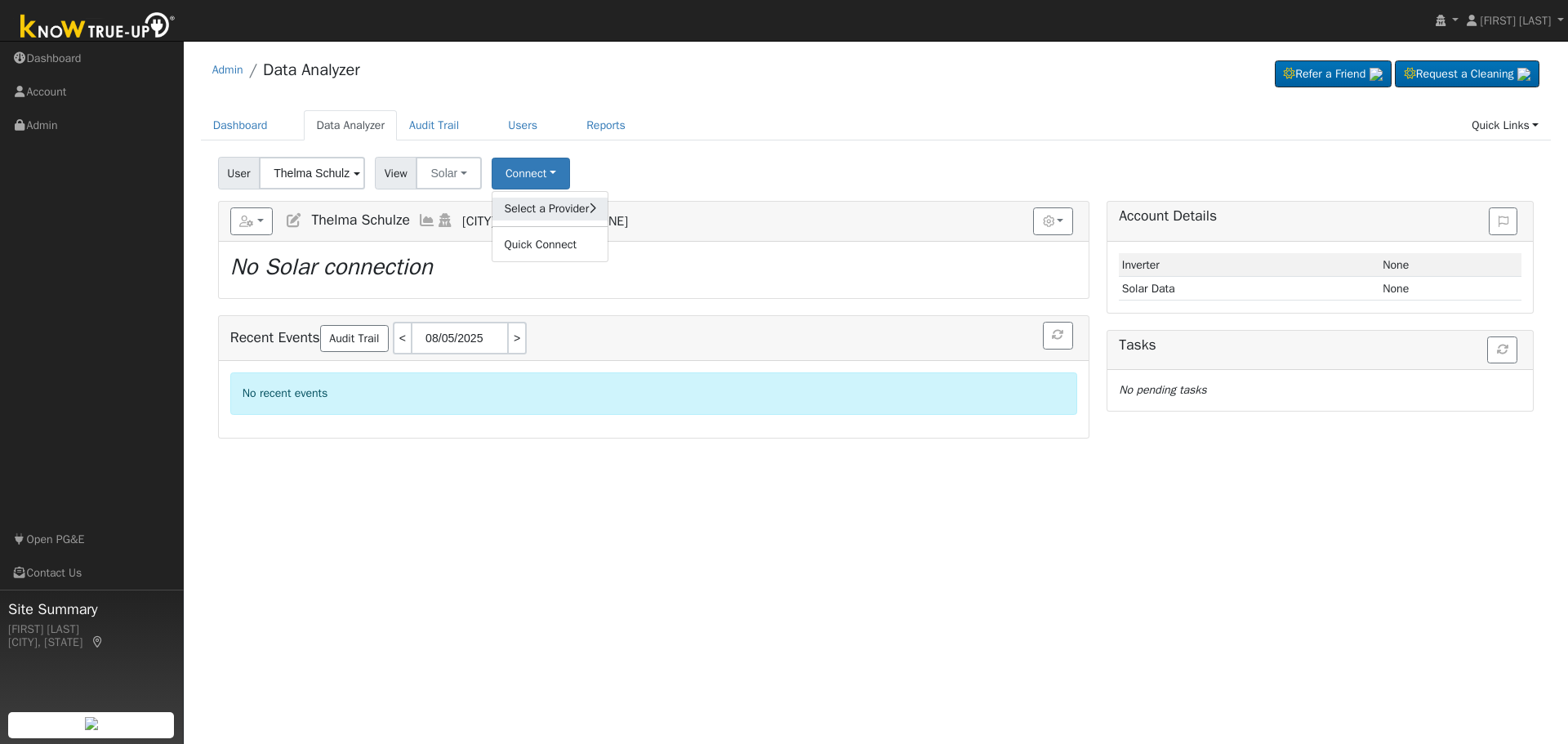 click on "Select a Provider" 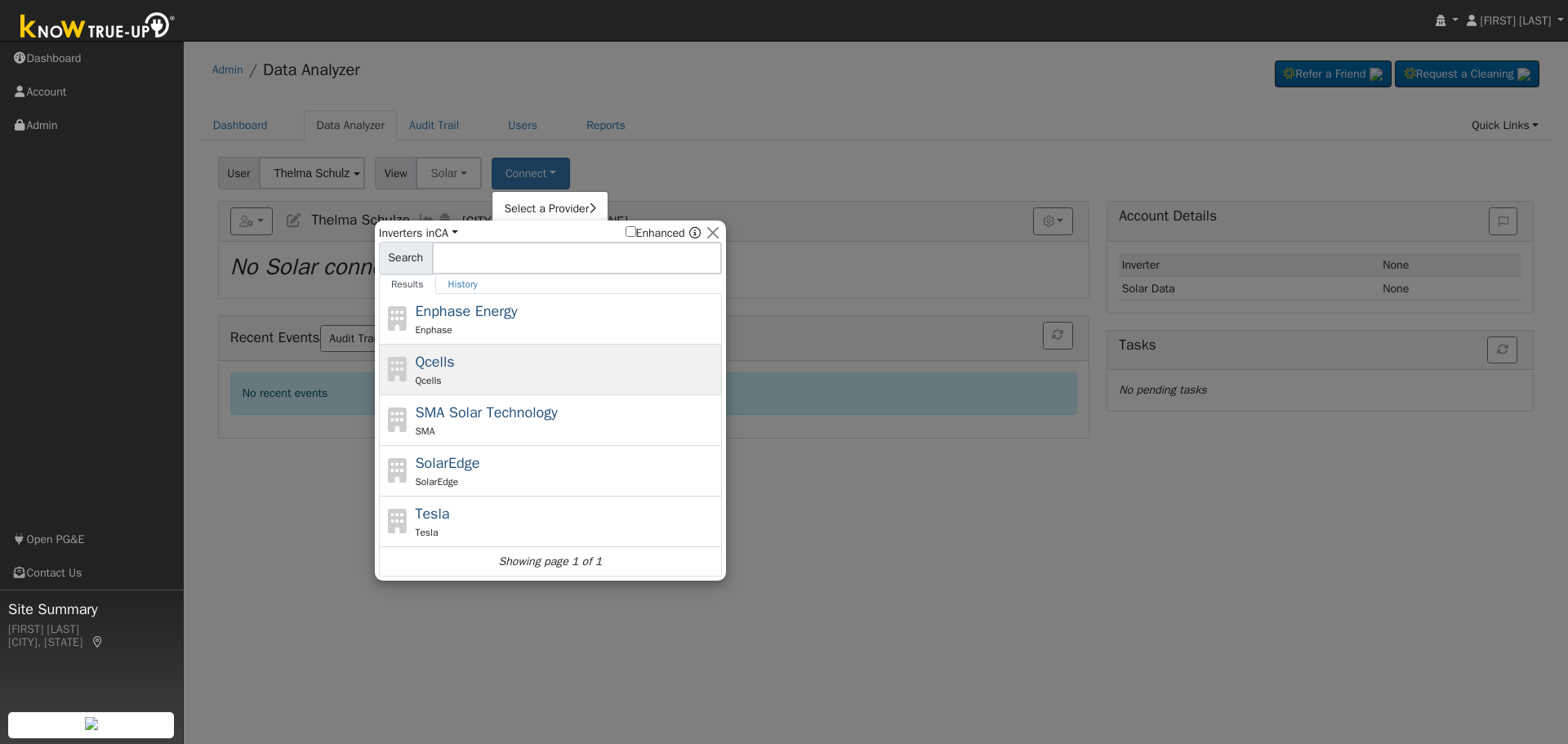 click on "Qcells Qcells" at bounding box center (566, 369) 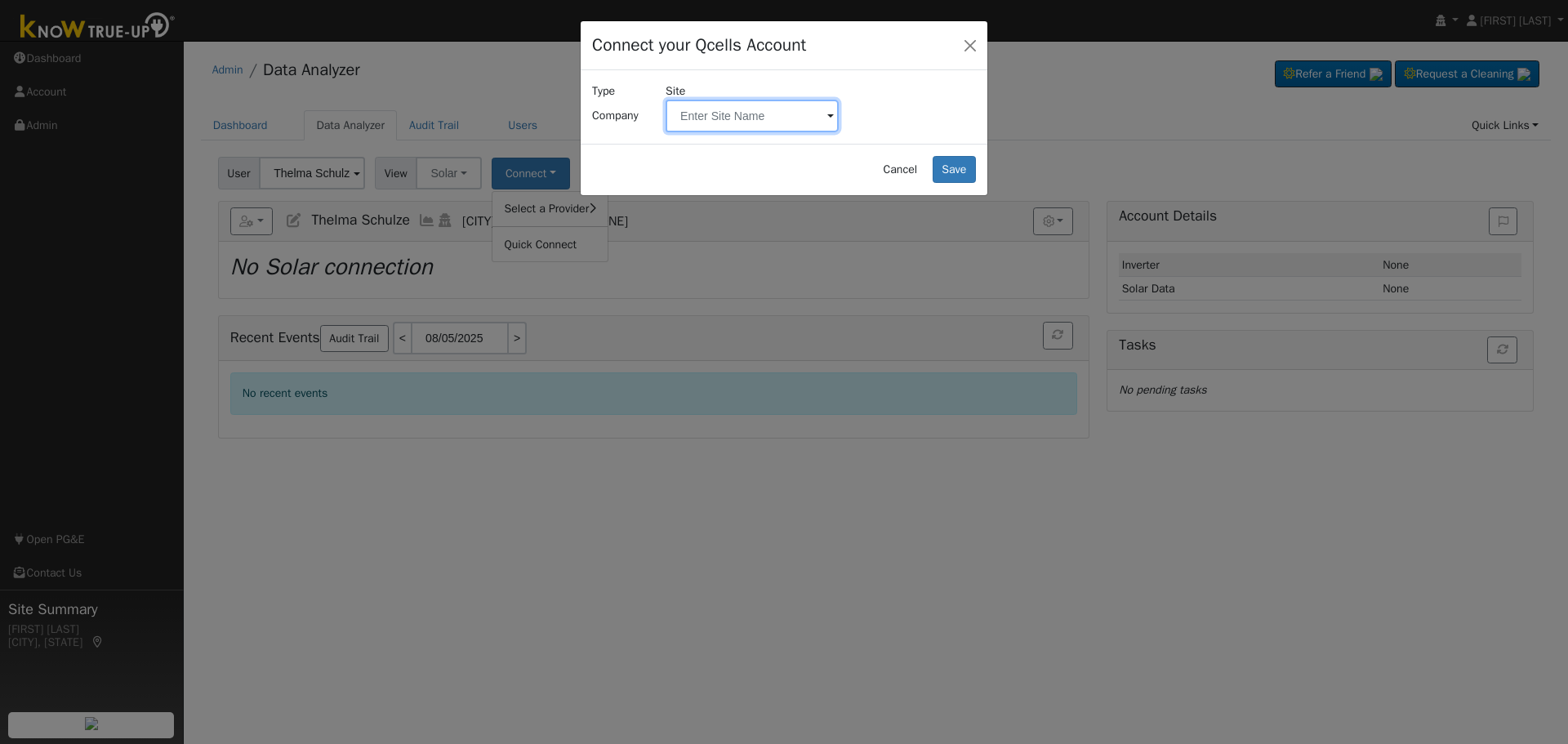 click at bounding box center (752, 116) 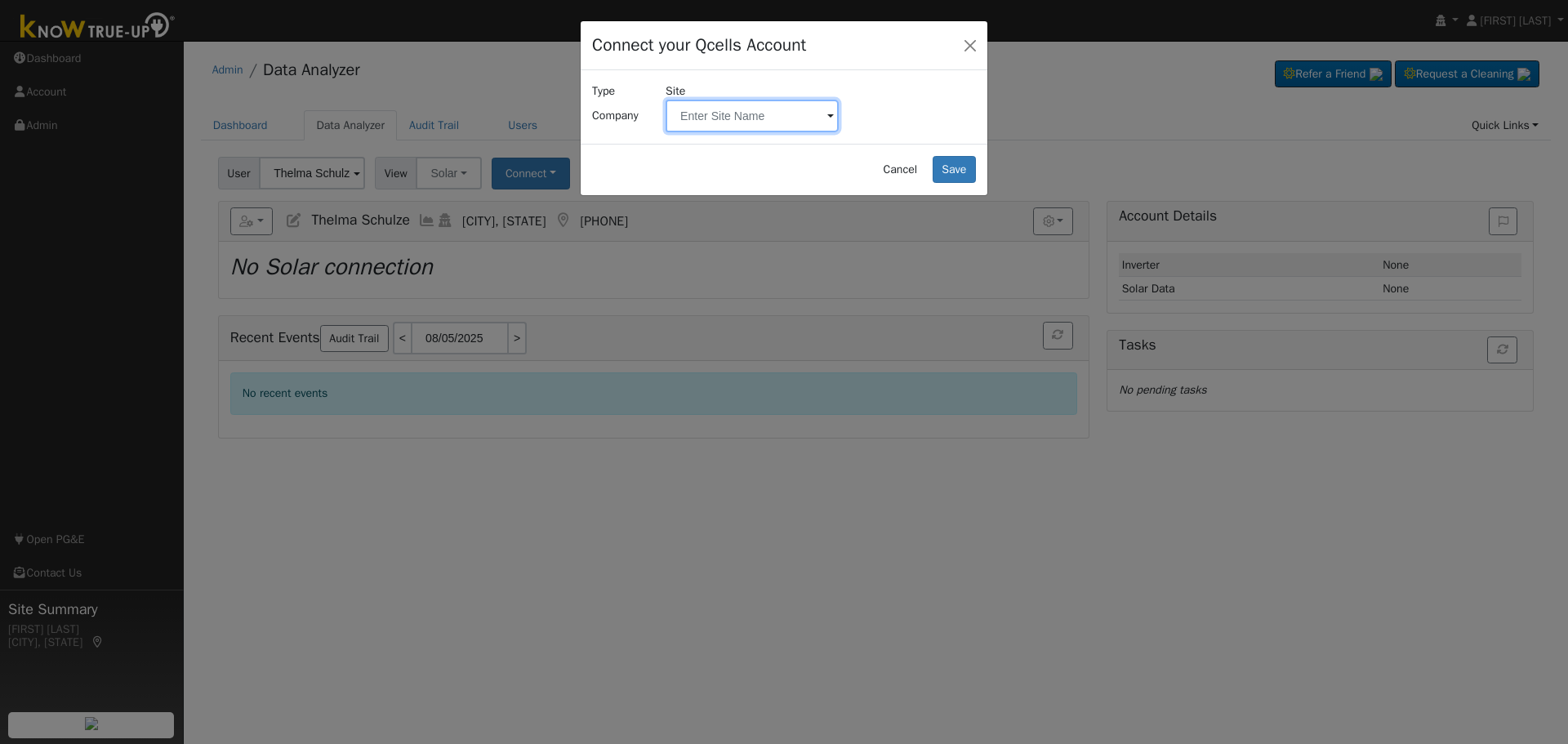 paste on "Thelma Schulze" 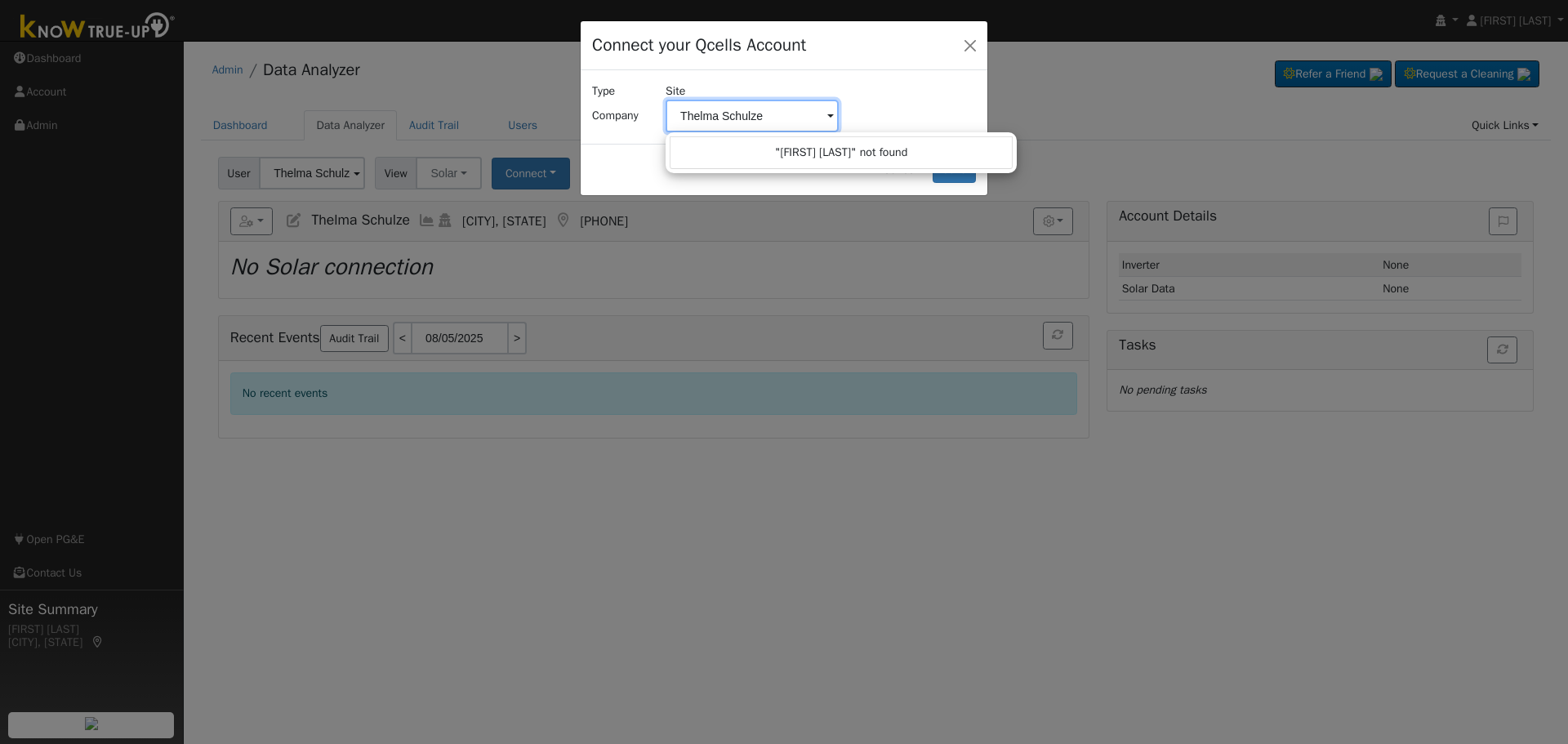 drag, startPoint x: 724, startPoint y: 118, endPoint x: 659, endPoint y: 118, distance: 65 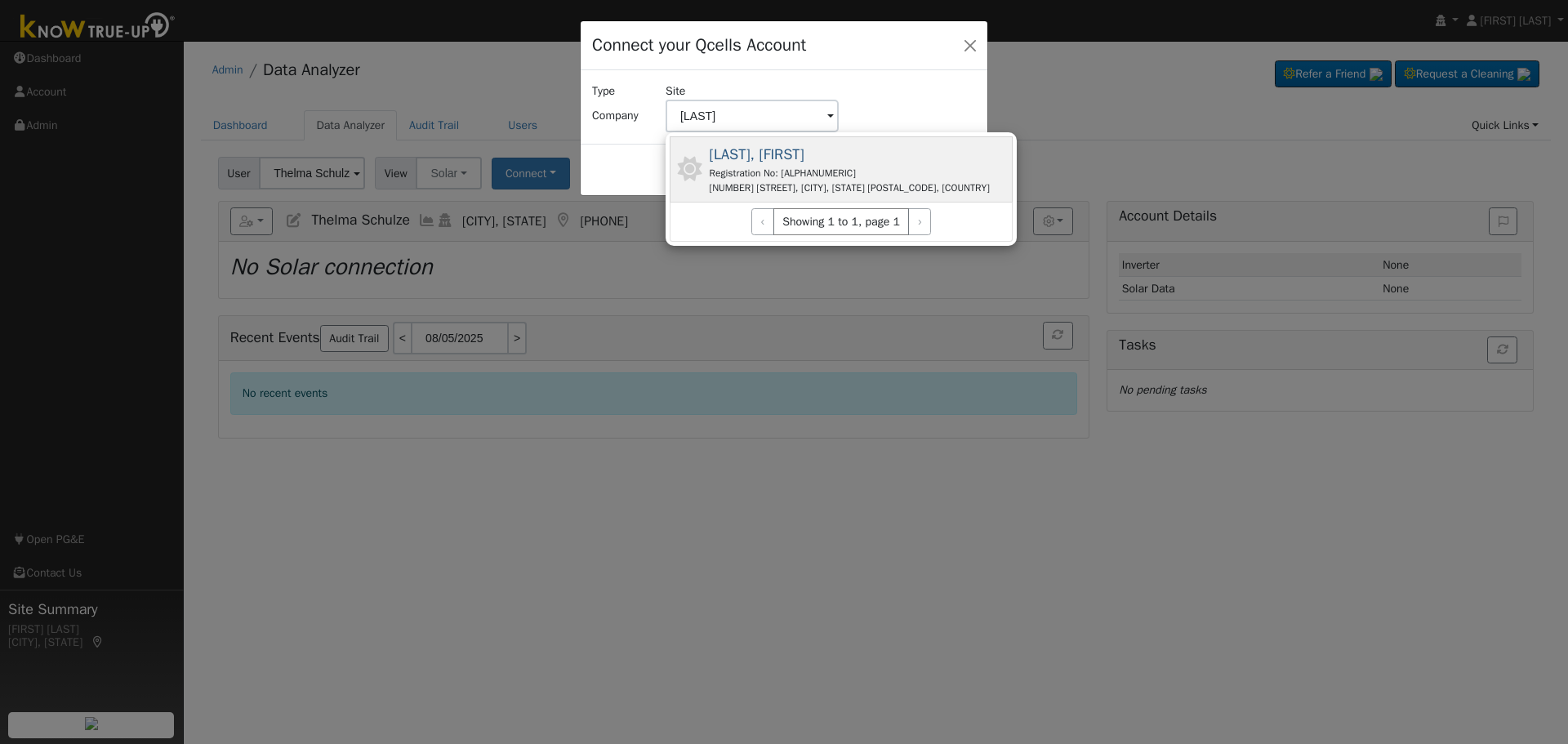 click on "Registration No: SSPBKM2HUY" at bounding box center (849, 173) 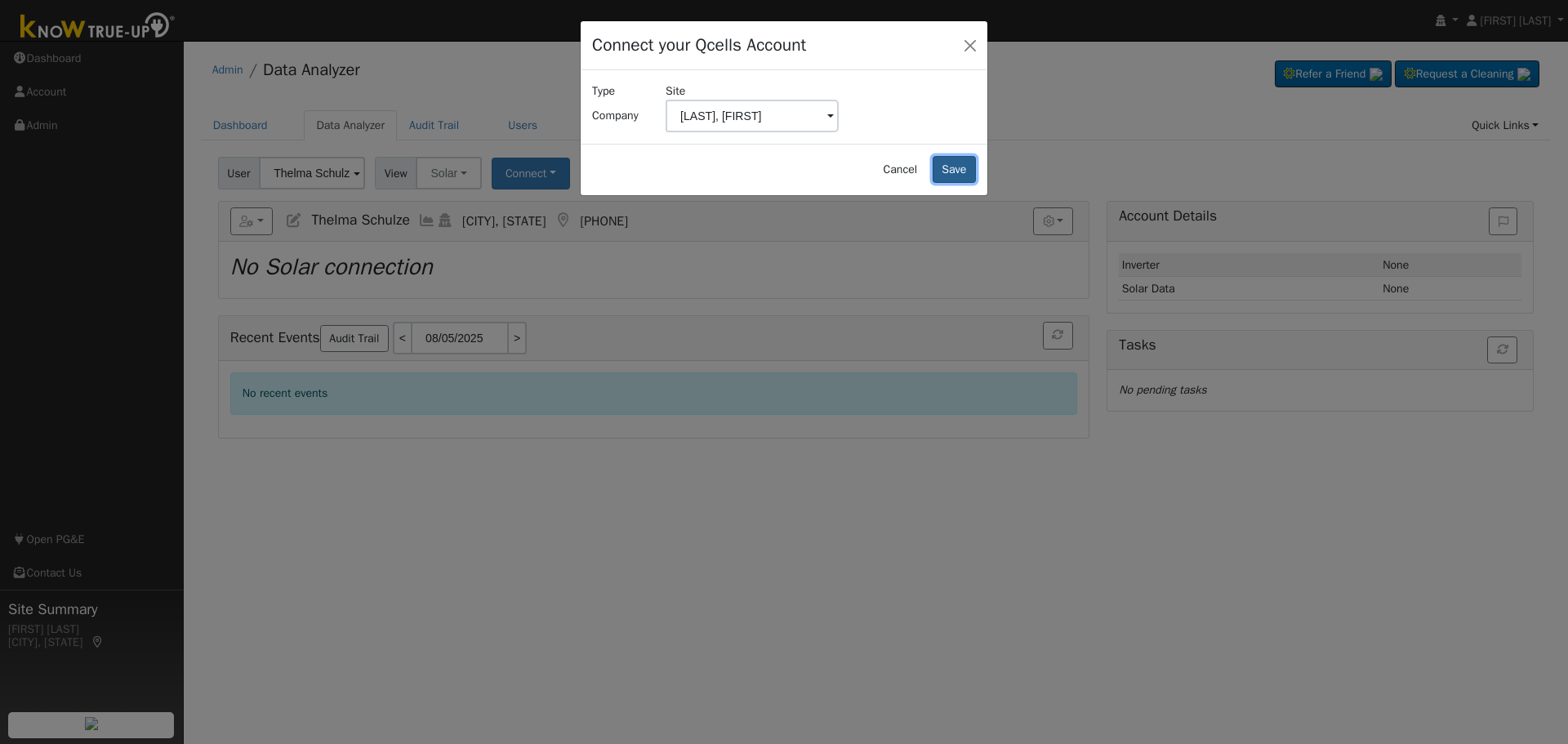 click on "Save" at bounding box center [954, 170] 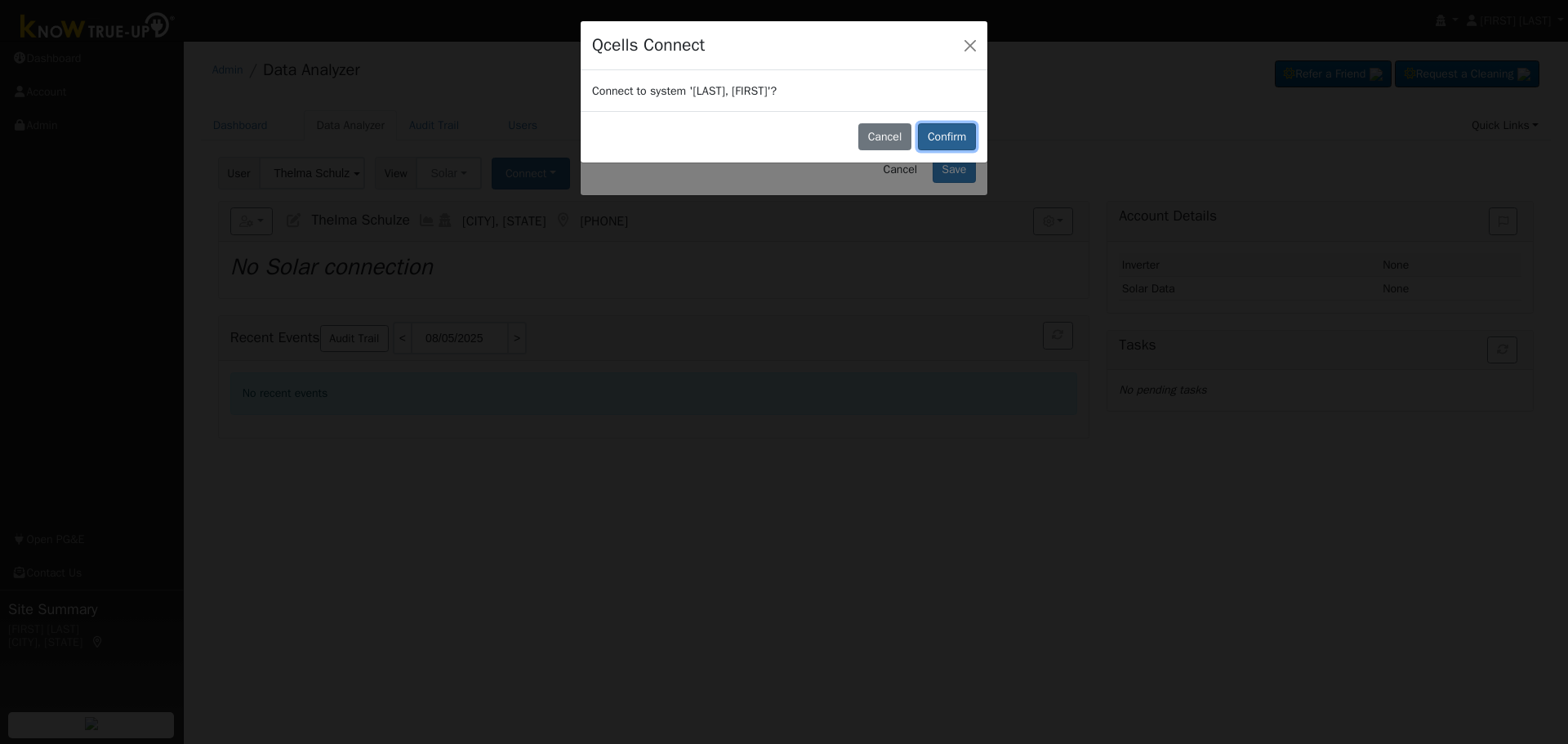 click on "Confirm" at bounding box center [947, 137] 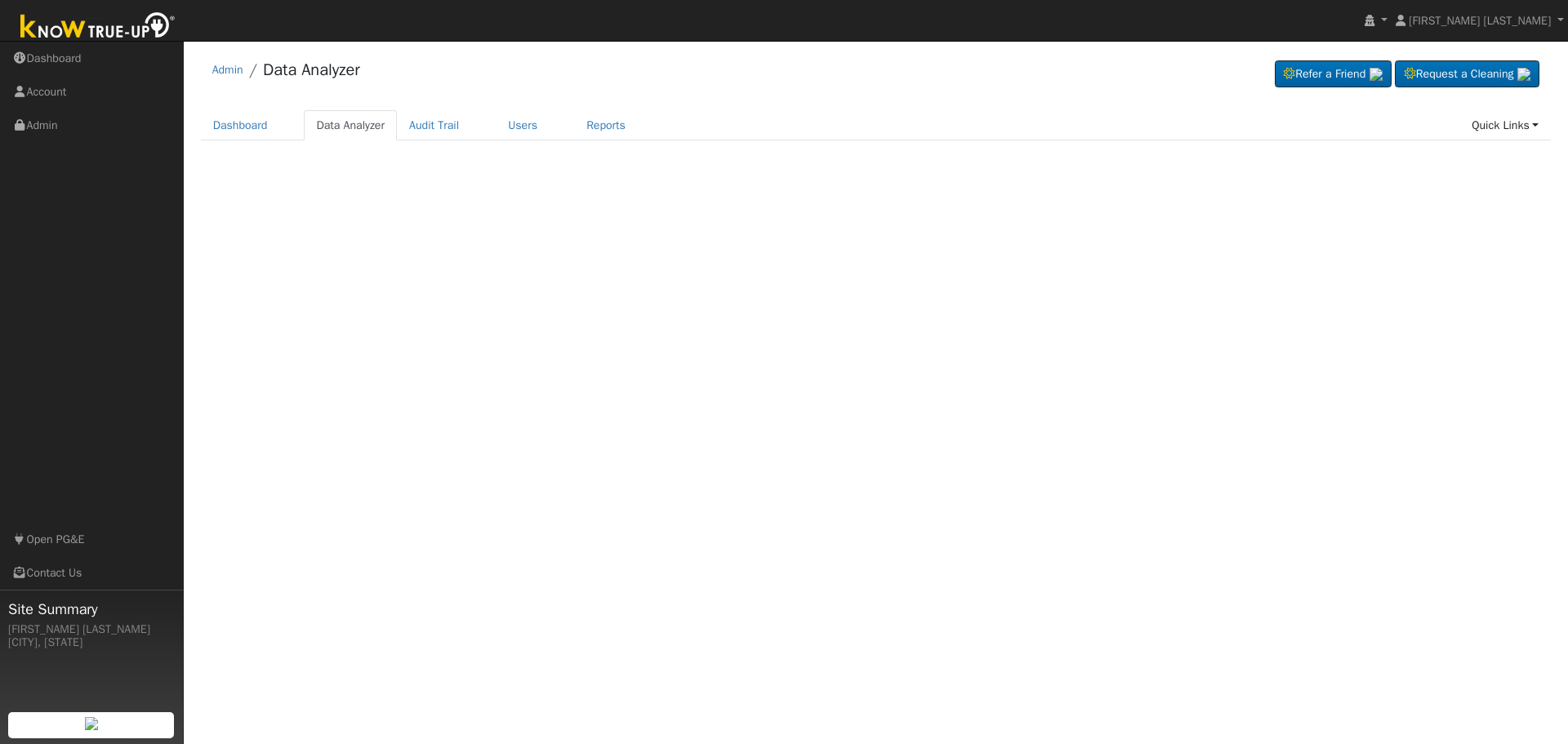 scroll, scrollTop: 0, scrollLeft: 0, axis: both 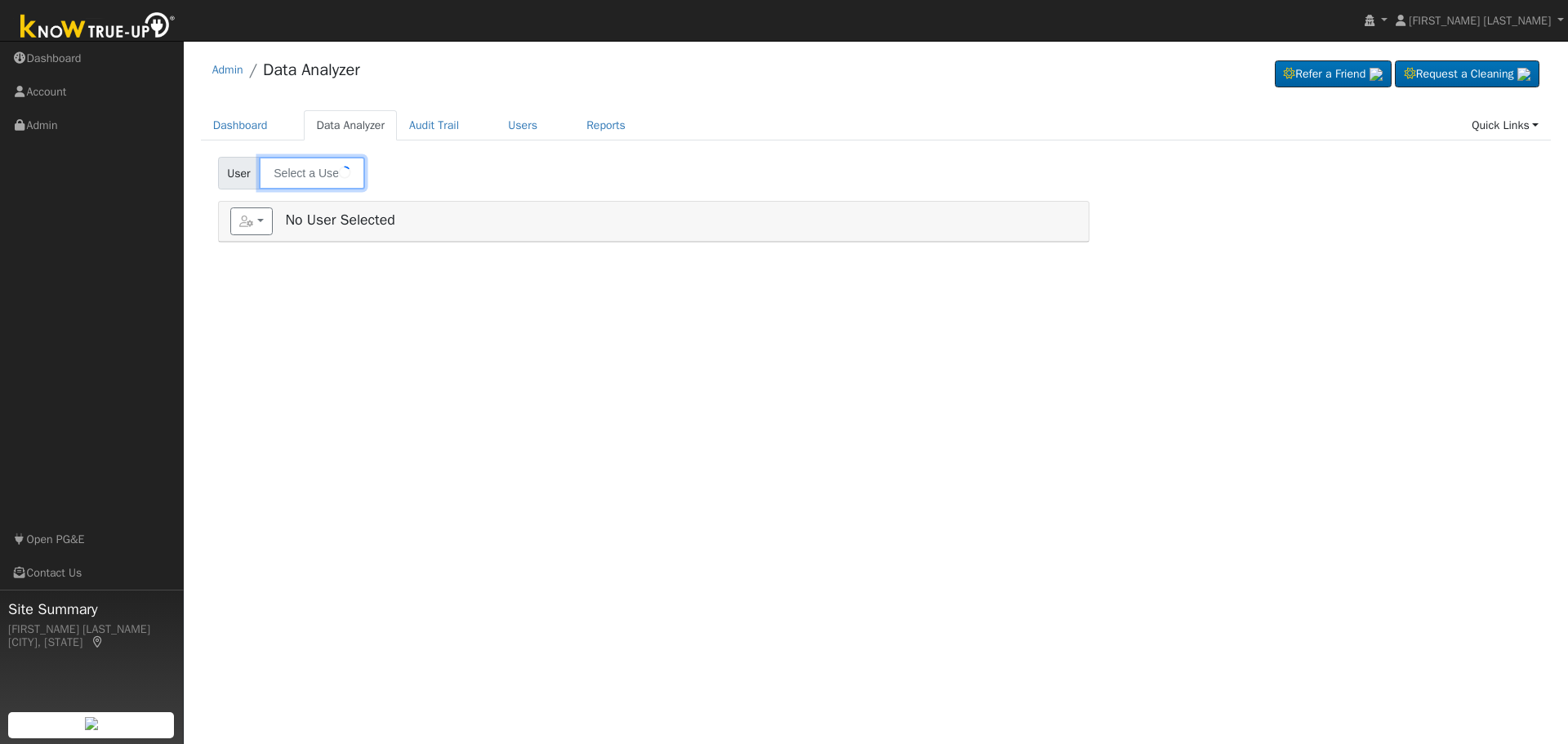 type on "Thelma Schulze" 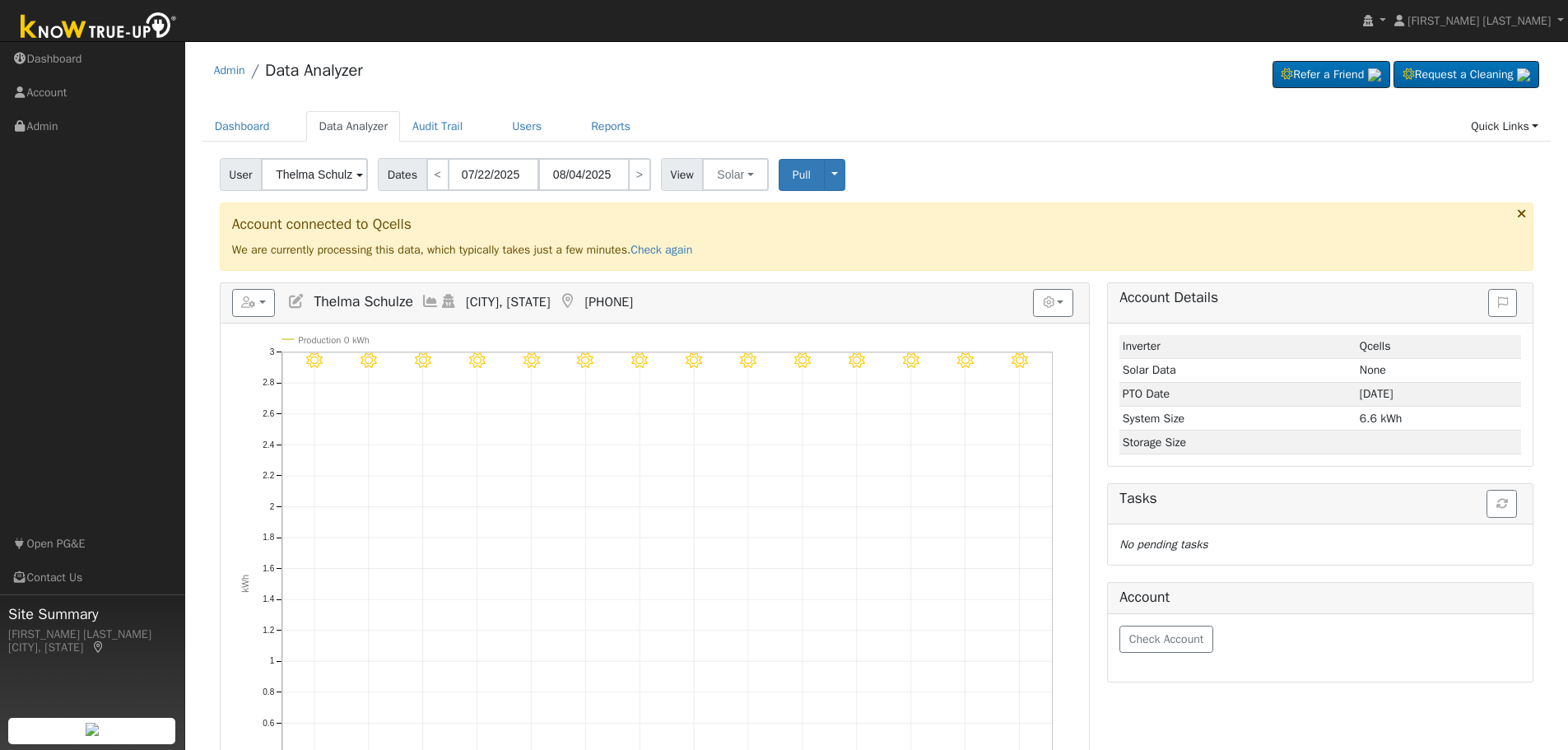 click at bounding box center (430, 301) 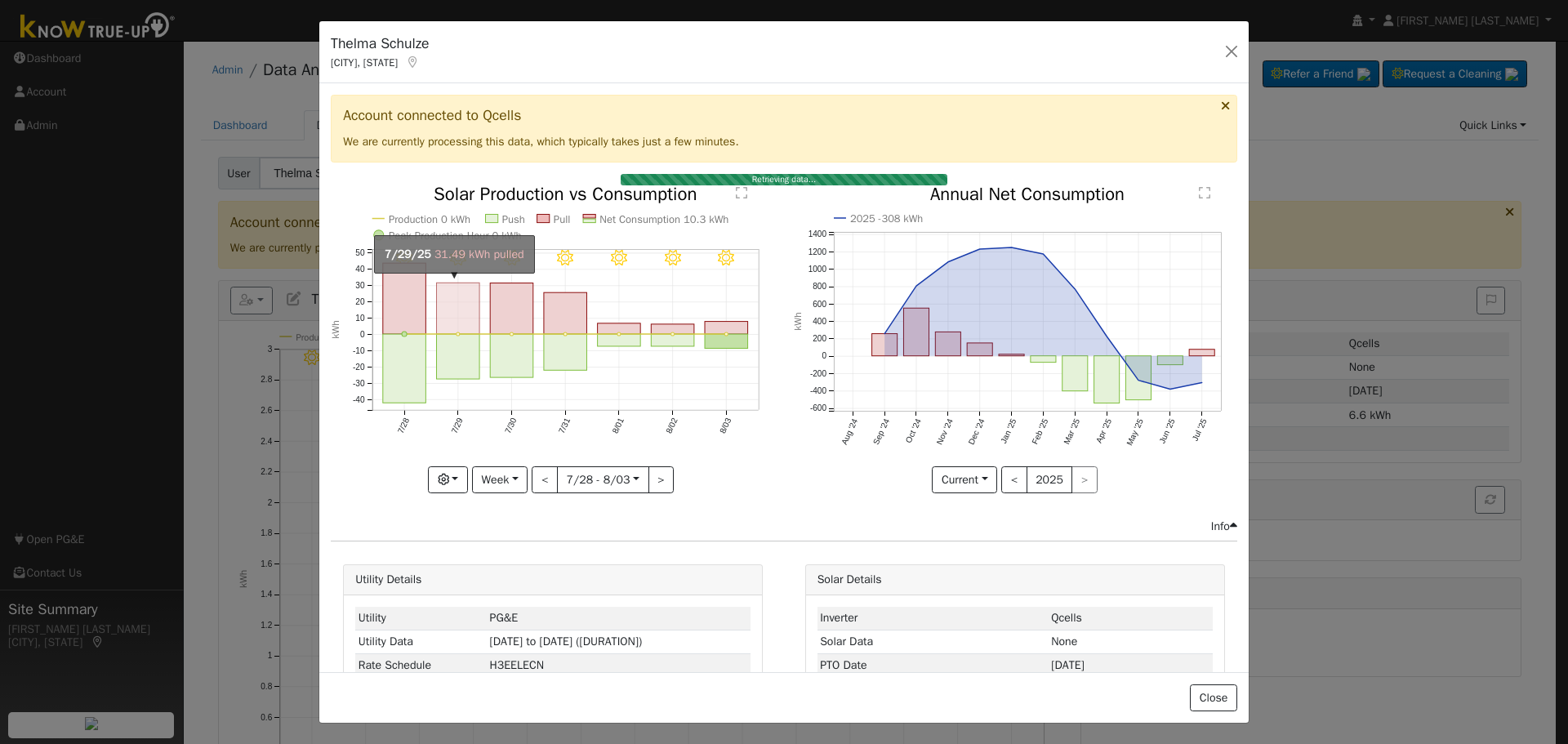 click on "onclick=""" 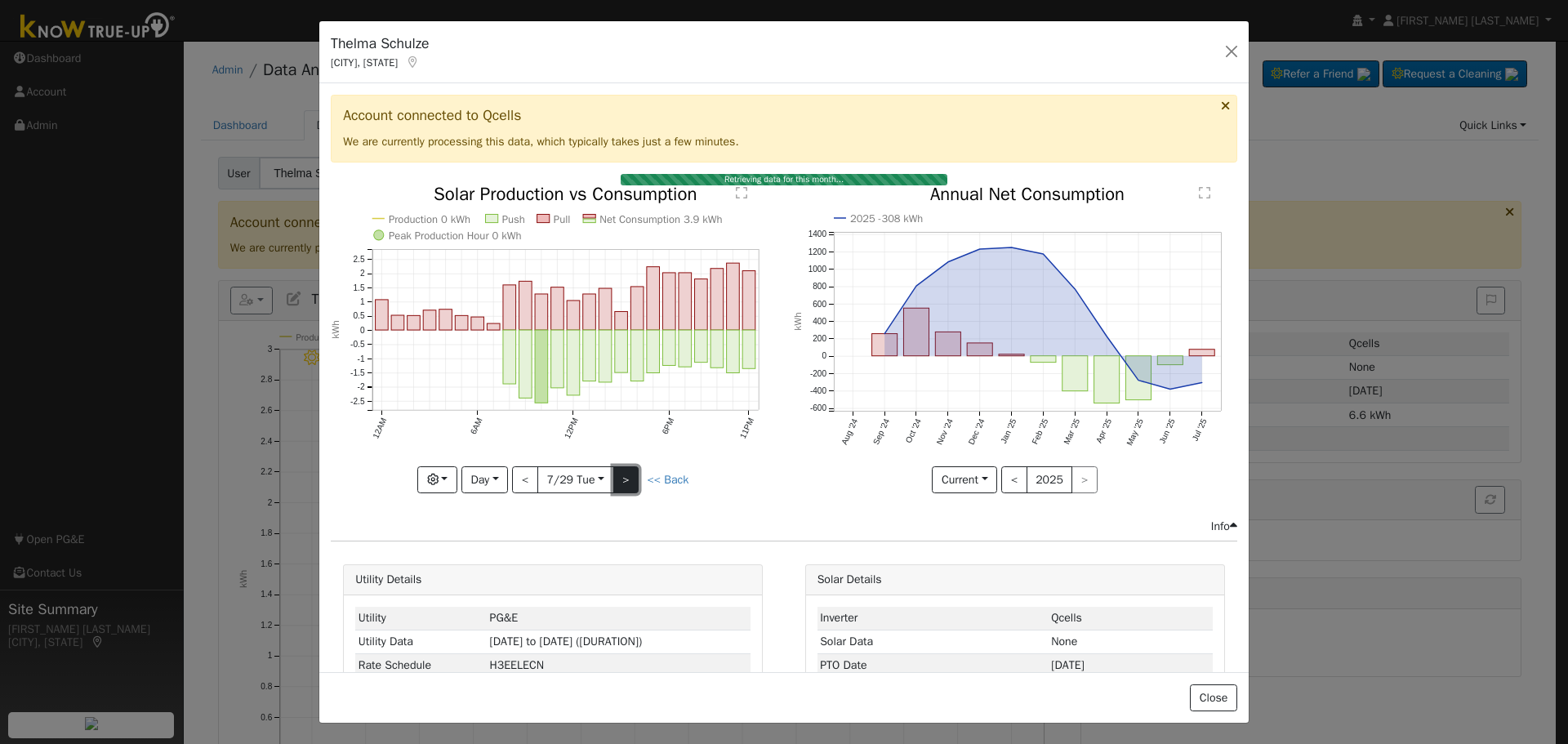 click on ">" at bounding box center (626, 480) 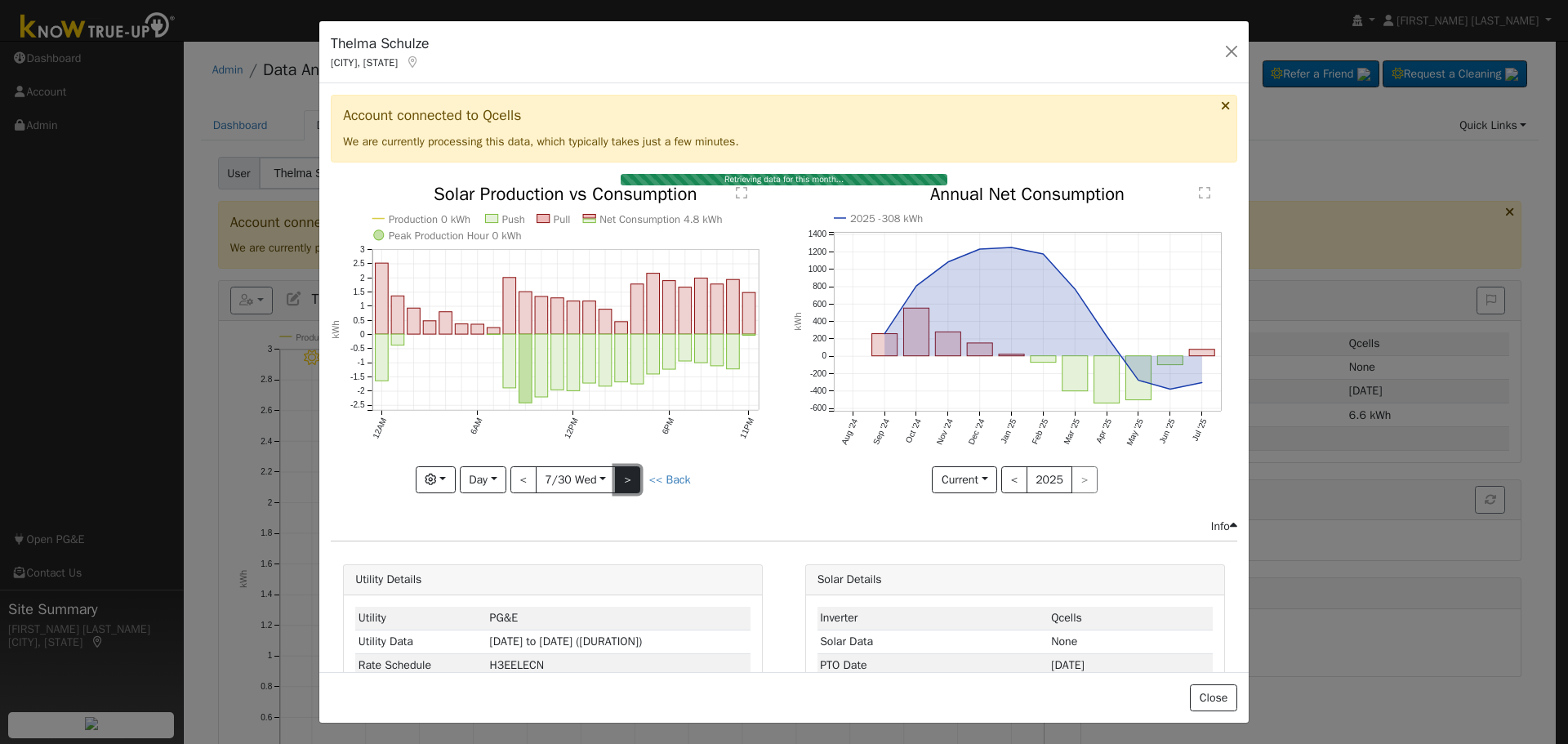 click on ">" at bounding box center (628, 480) 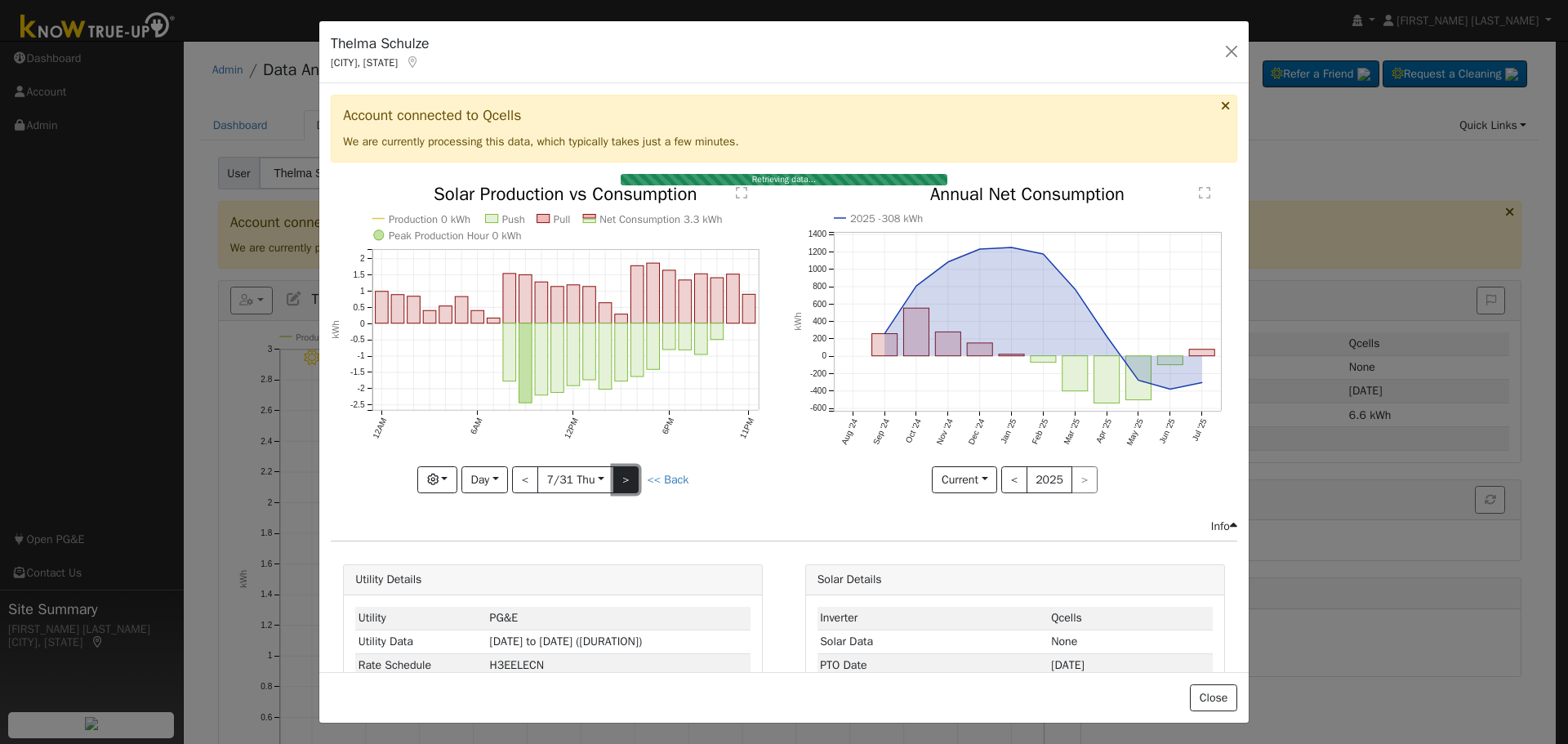 click on ">" at bounding box center [626, 480] 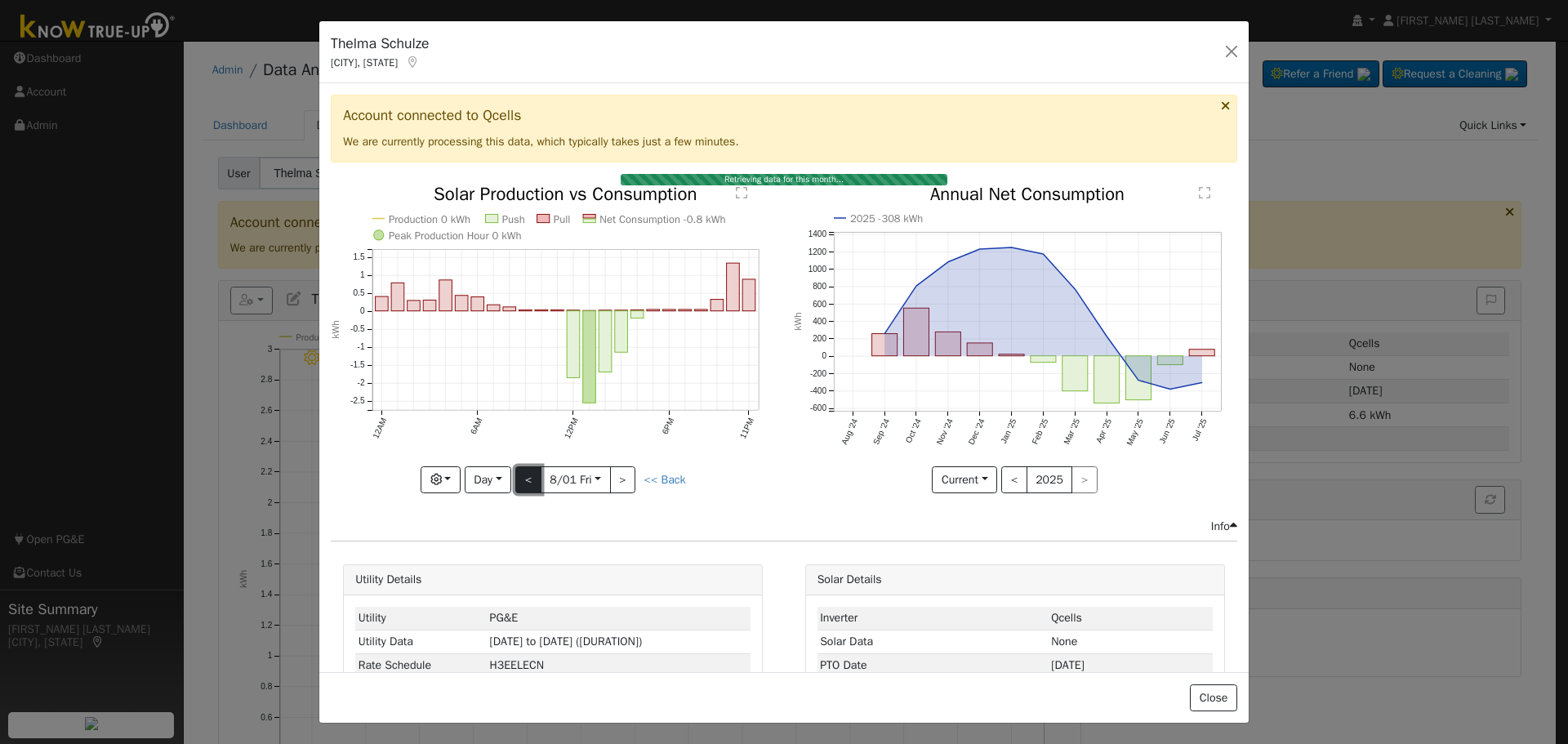 click on "<" at bounding box center (528, 480) 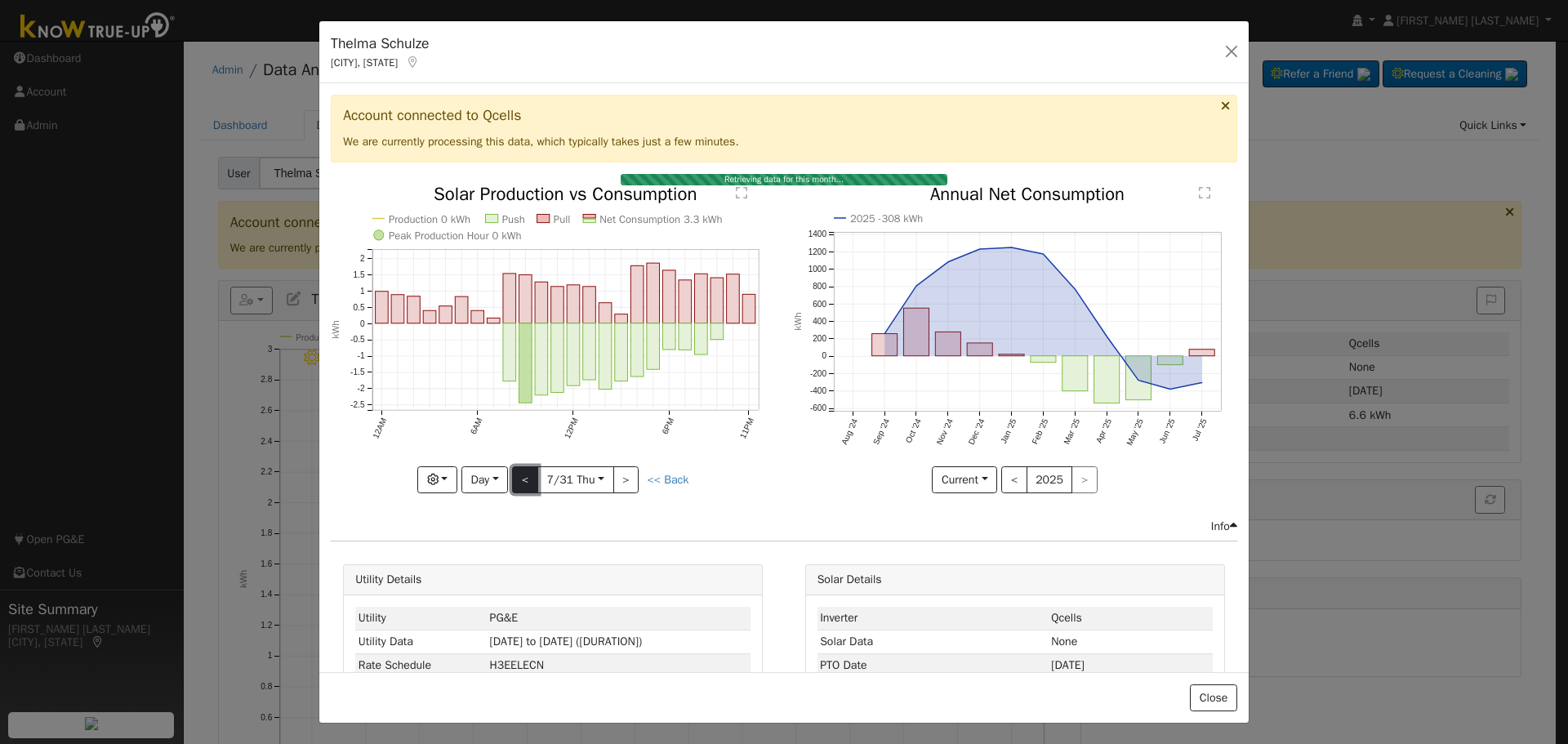 click on "<" at bounding box center [525, 480] 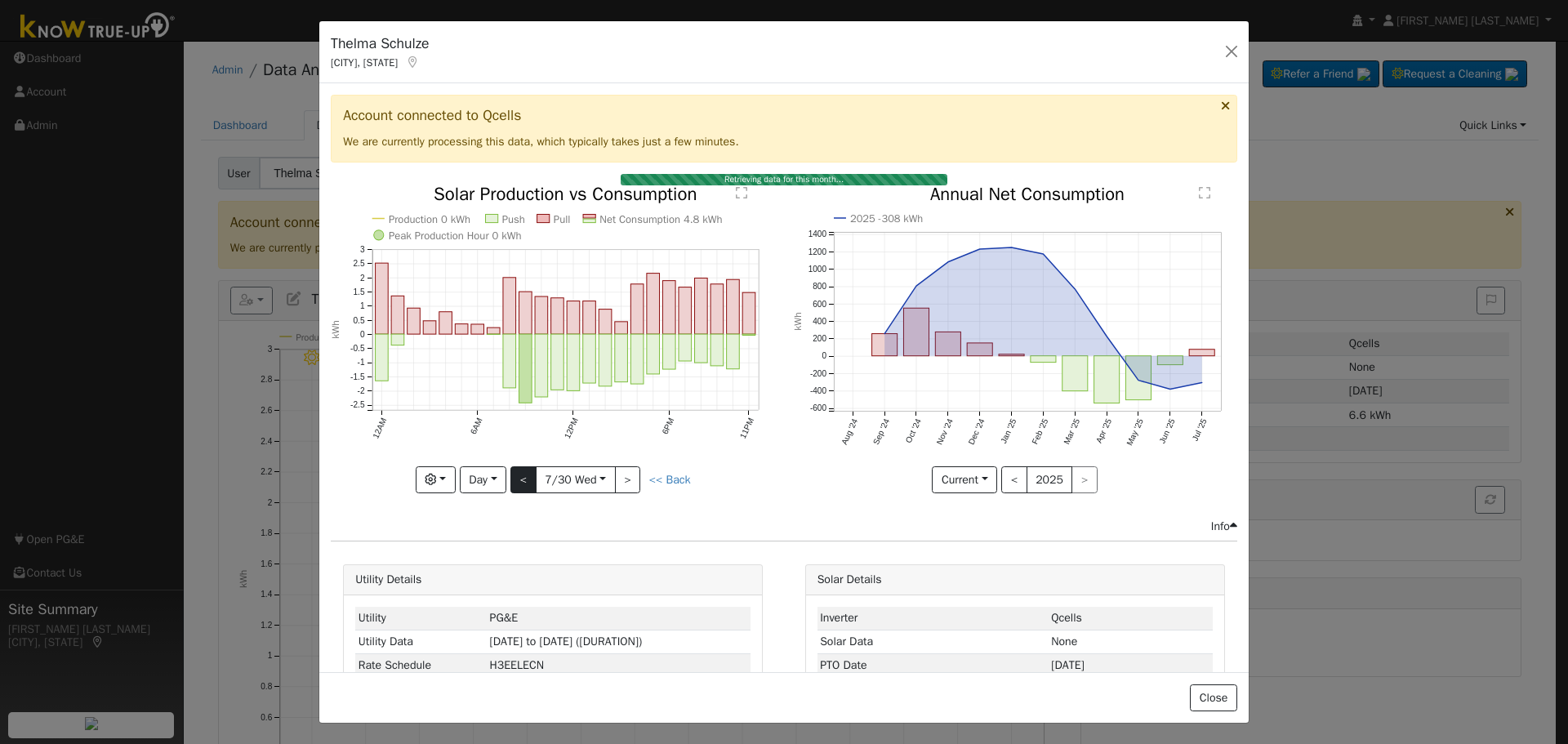 click on "Production 0 kWh Push Pull Net Consumption 4.8 kWh Peak Production Hour 0 kWh 12AM 6AM 12PM 6PM 11PM -2.5 -2 -1.5 -1 -0.5 0 0.5 1 1.5 2 2.5 3  Solar Production vs Consumption kWh onclick="" onclick="" onclick="" onclick="" onclick="" onclick="" onclick="" onclick="" onclick="" onclick="" onclick="" onclick="" onclick="" onclick="" onclick="" onclick="" onclick="" onclick="" onclick="" onclick="" onclick="" onclick="" onclick="" onclick="" onclick="" onclick="" onclick="" onclick="" onclick="" onclick="" onclick="" onclick="" onclick="" onclick="" onclick="" onclick="" onclick="" onclick="" onclick="" onclick="" onclick="" onclick="" onclick="" onclick="" onclick="" onclick="" onclick="" onclick="" Graphs Solar Production Previous Year Estimated Production Previous Year Consumption Previous Year Total Consumption Previous Year Cumulative Consumption Previous Year Options Weather °F kWh $ Net Push/Pull Previous Year Period Day Day Week Month Year Custom < [DATE] [DAY]  [DATE] > << Back" 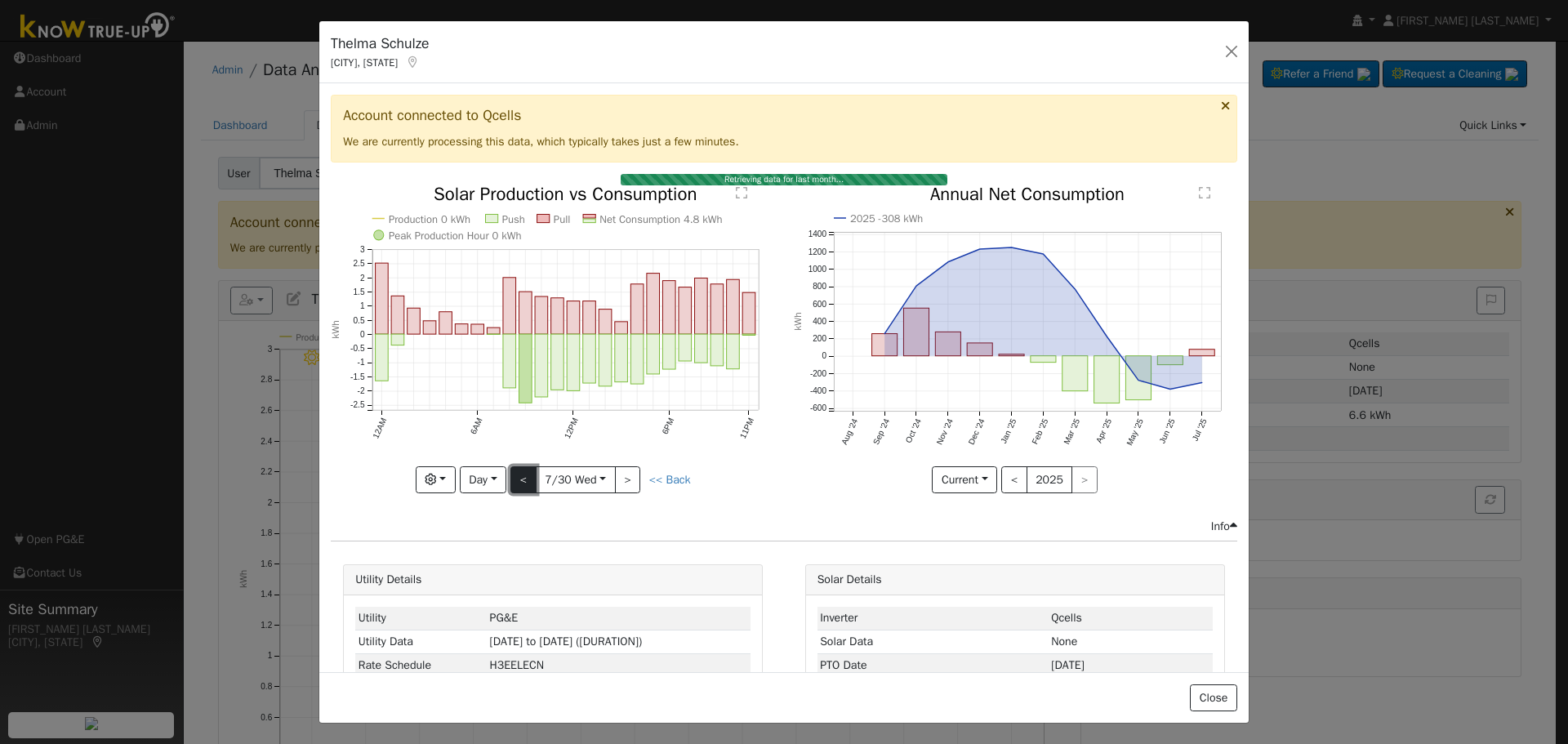click on "<" at bounding box center [523, 480] 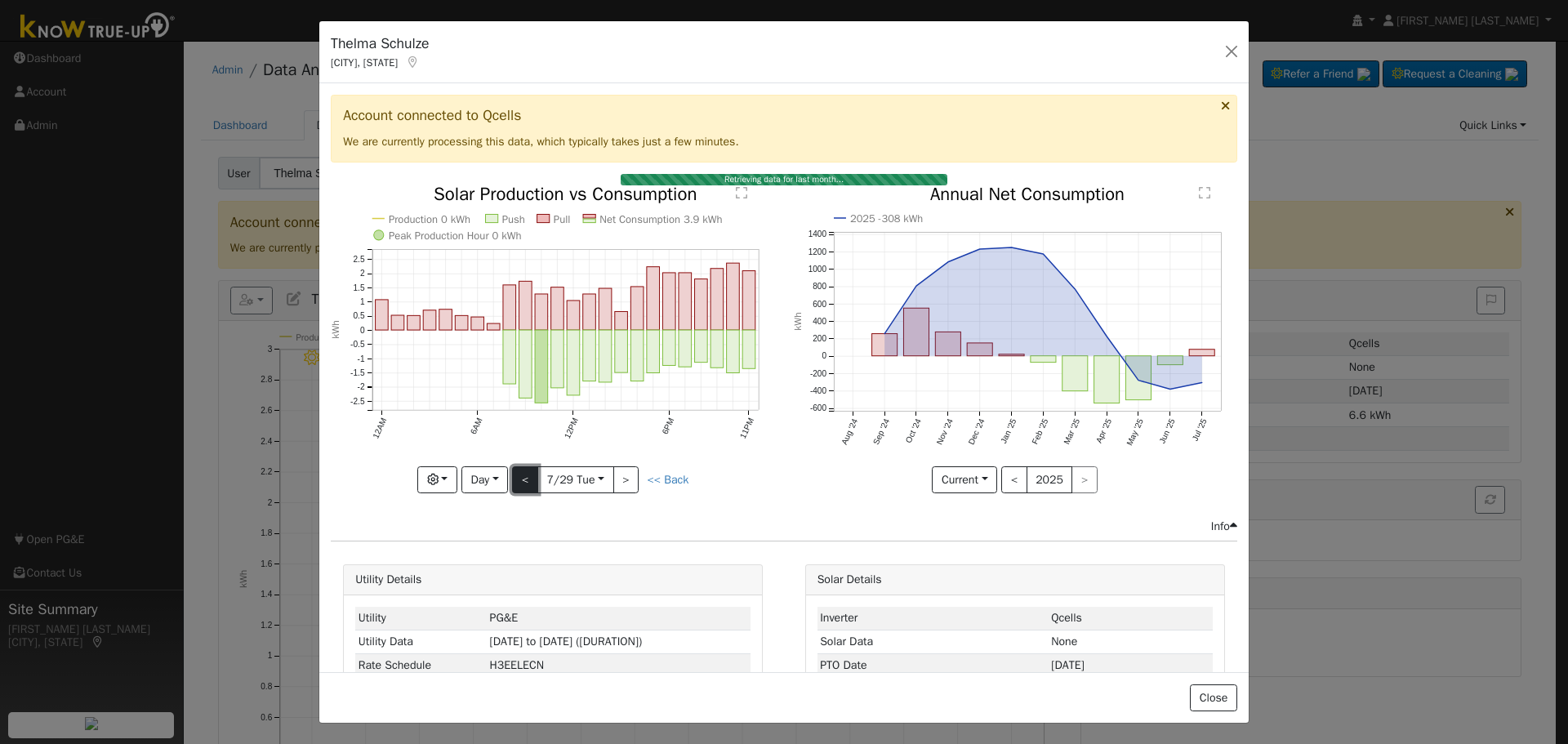 click on "<" at bounding box center (525, 480) 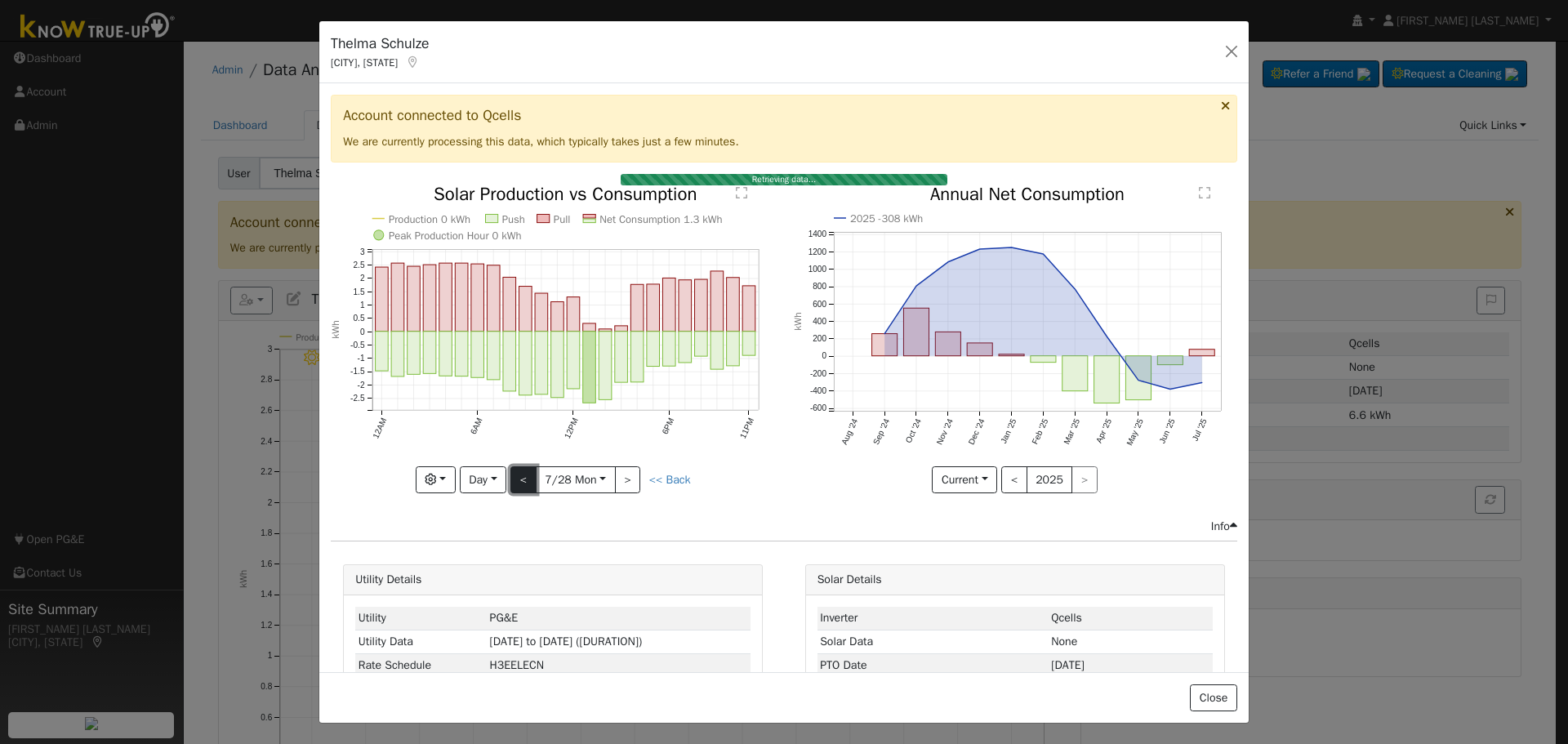 click on "<" at bounding box center [523, 480] 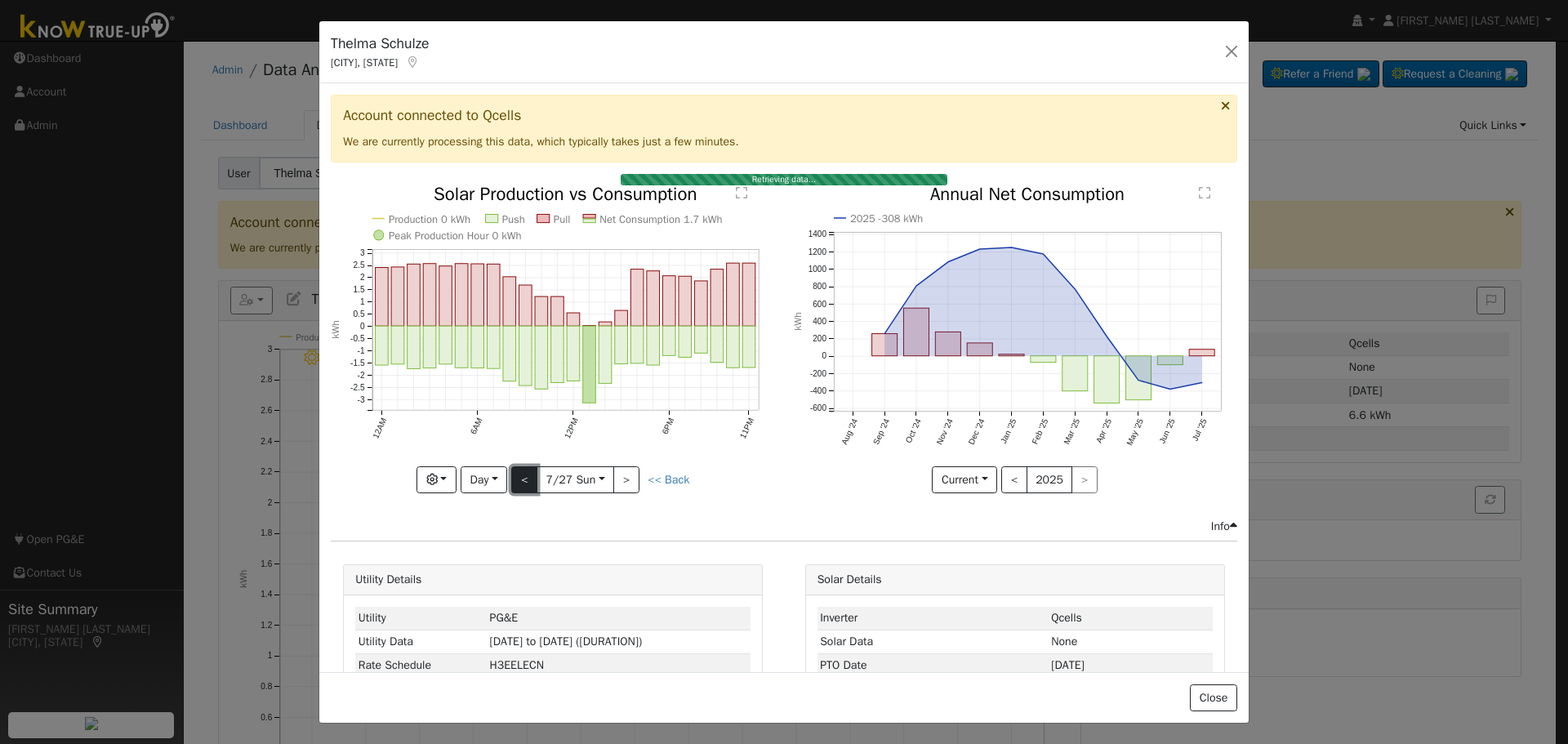click on "<" at bounding box center (524, 480) 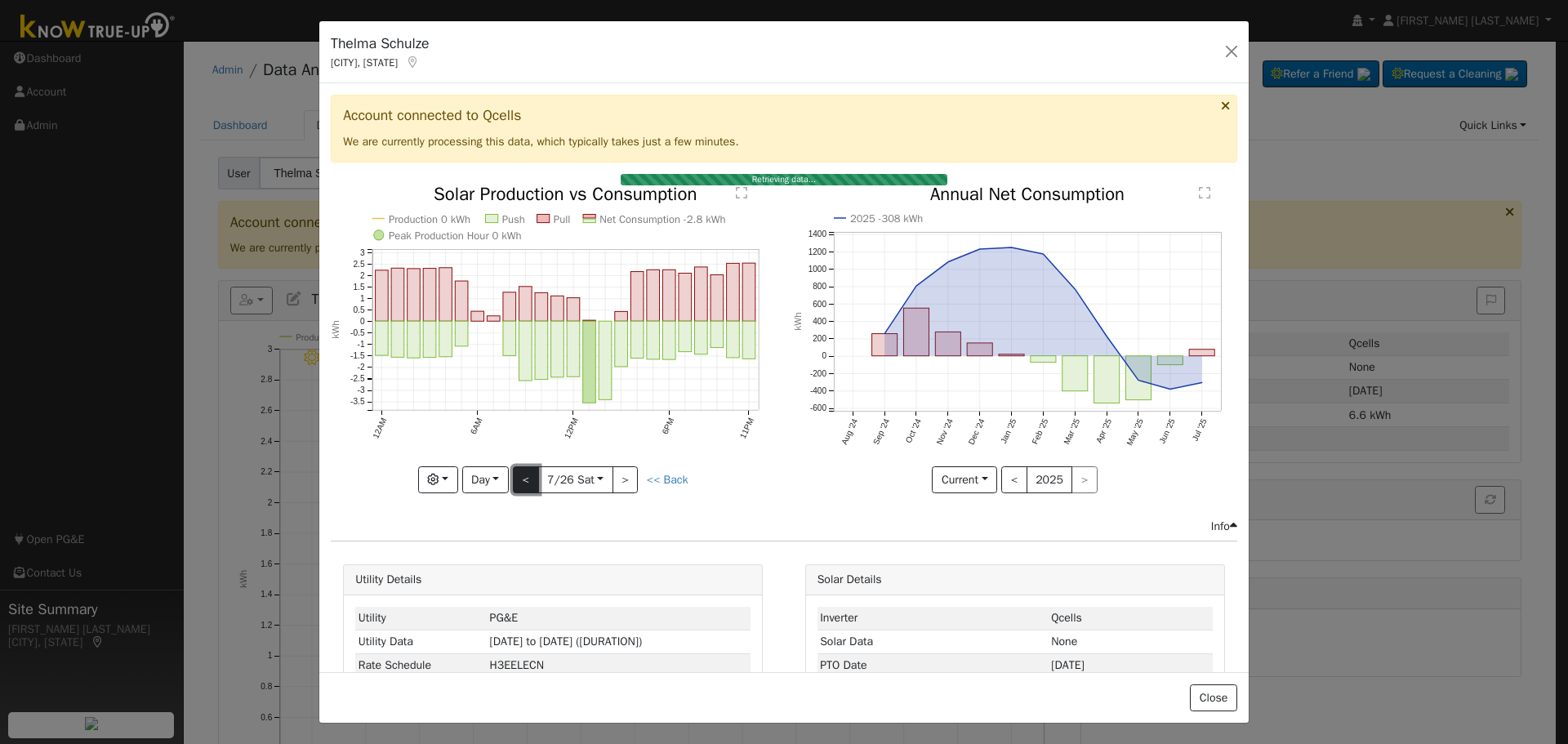 click on "<" at bounding box center (526, 480) 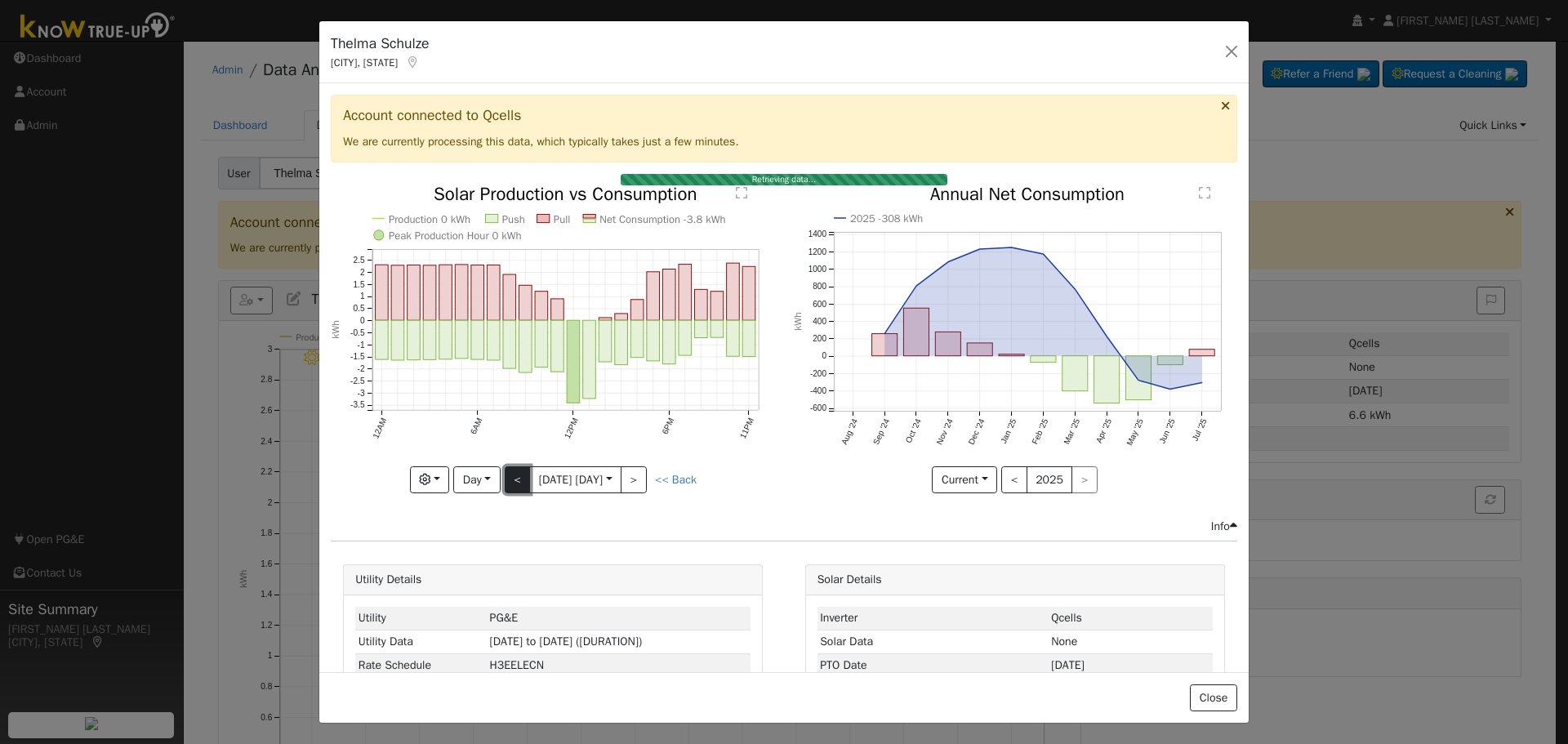 click on "<" at bounding box center [518, 480] 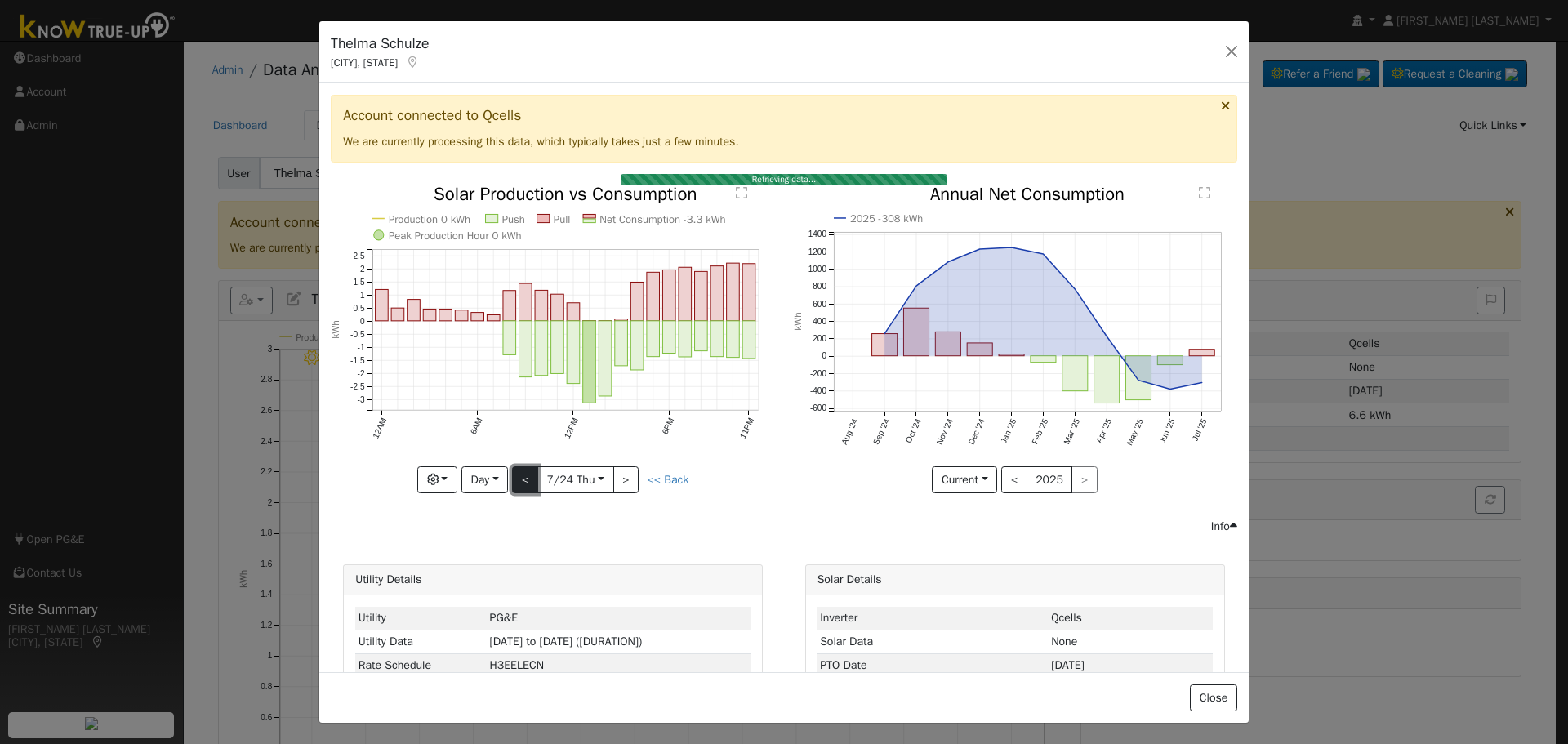 click on "<" at bounding box center [525, 480] 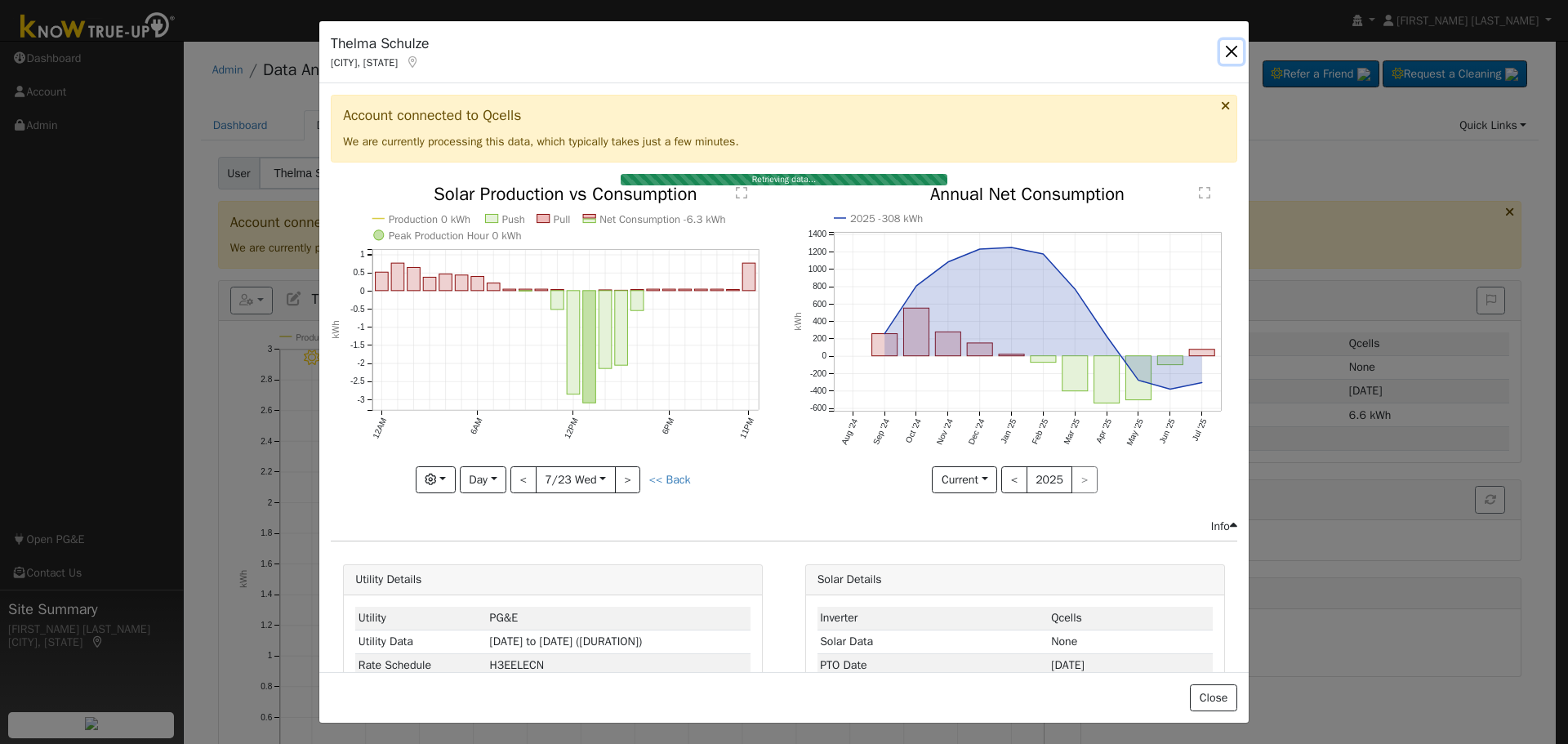 click at bounding box center (1232, 51) 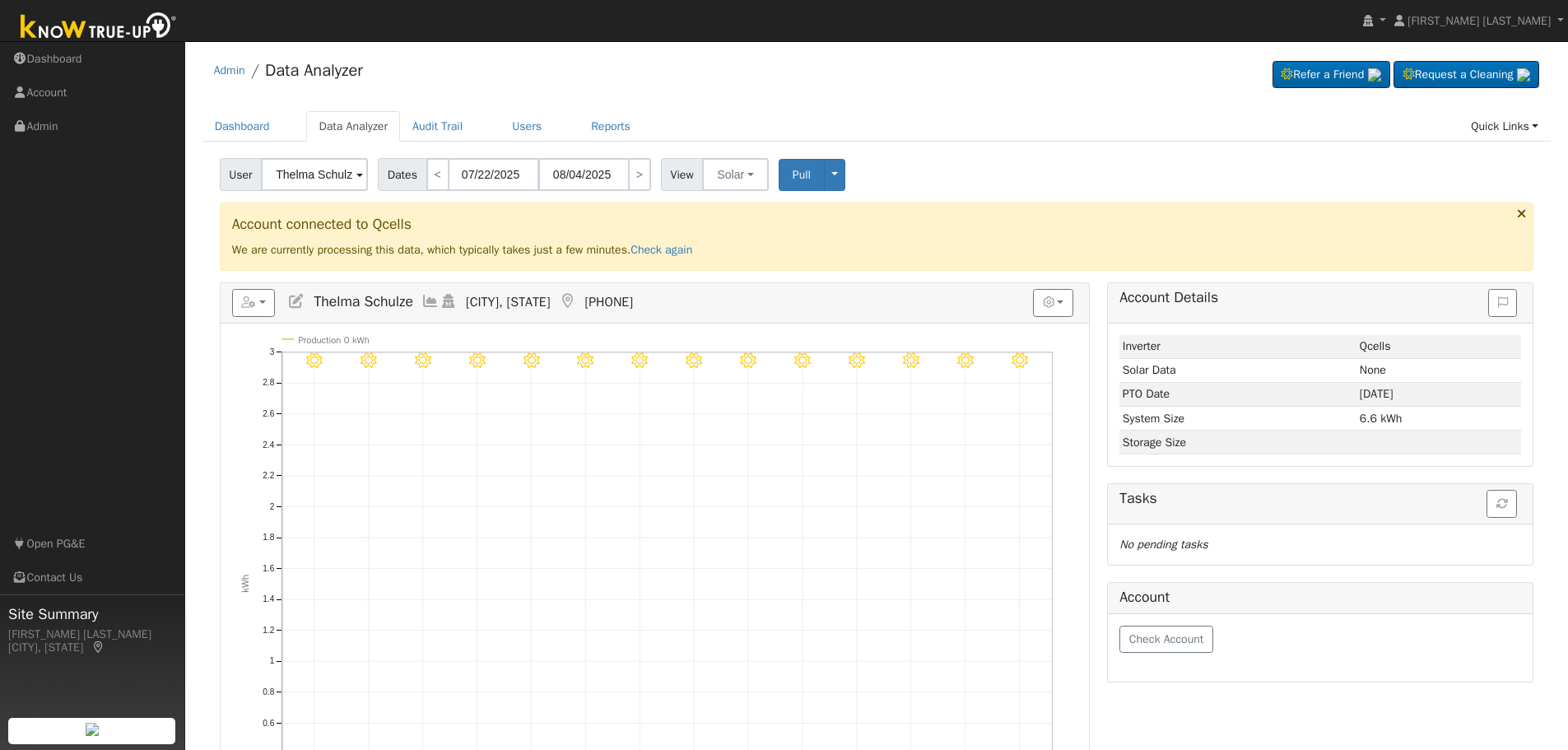 click at bounding box center [430, 301] 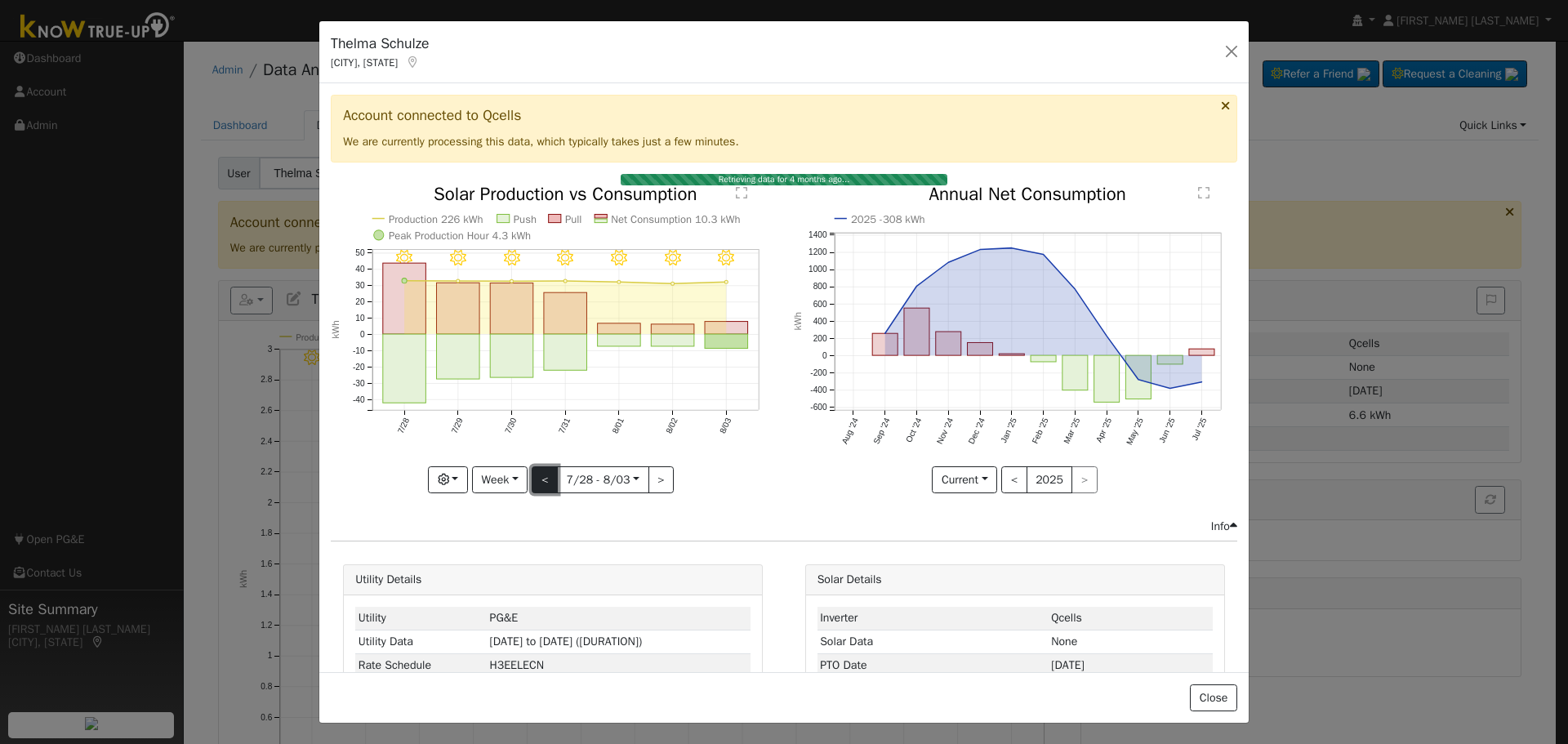 click on "<" at bounding box center (545, 480) 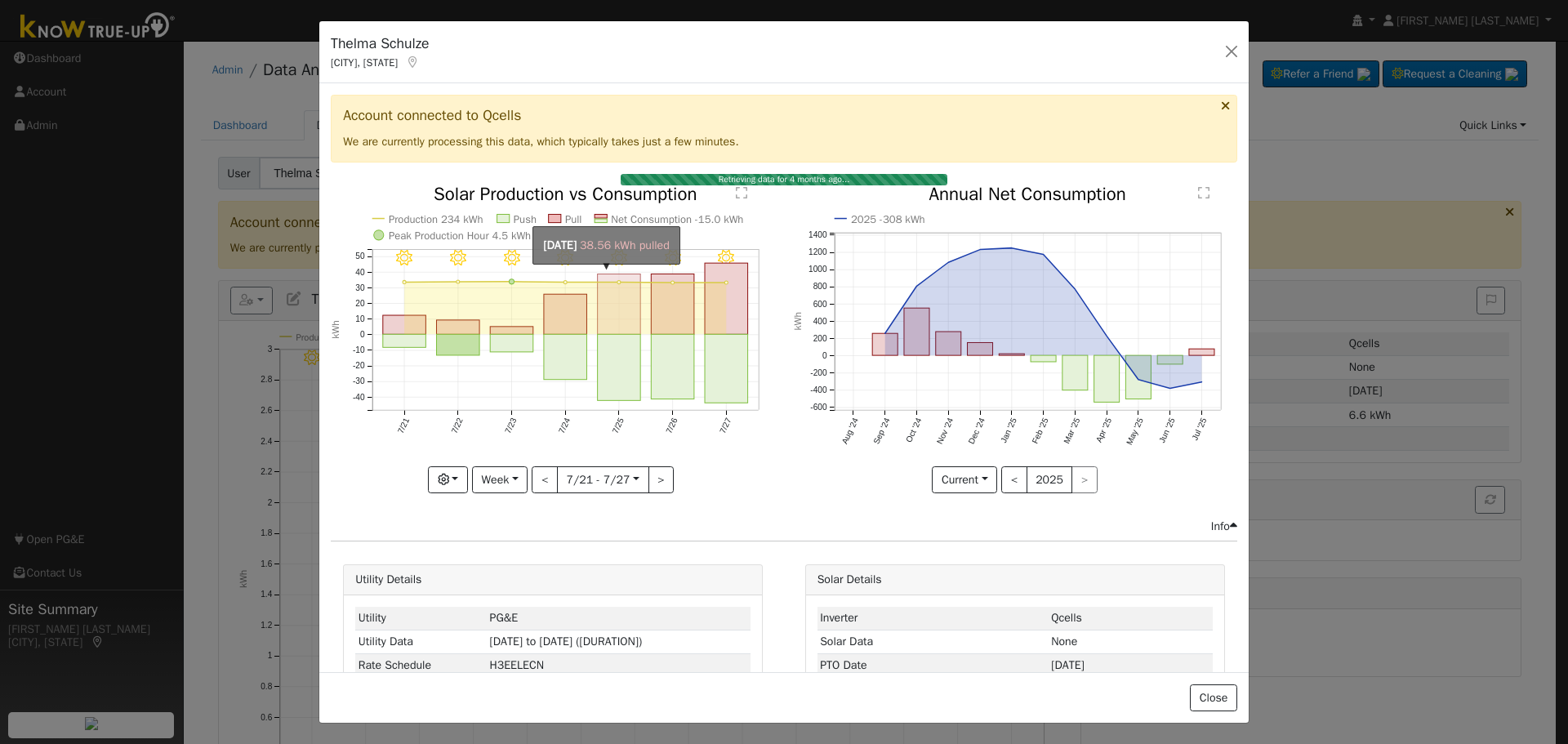 click on "onclick=""" 